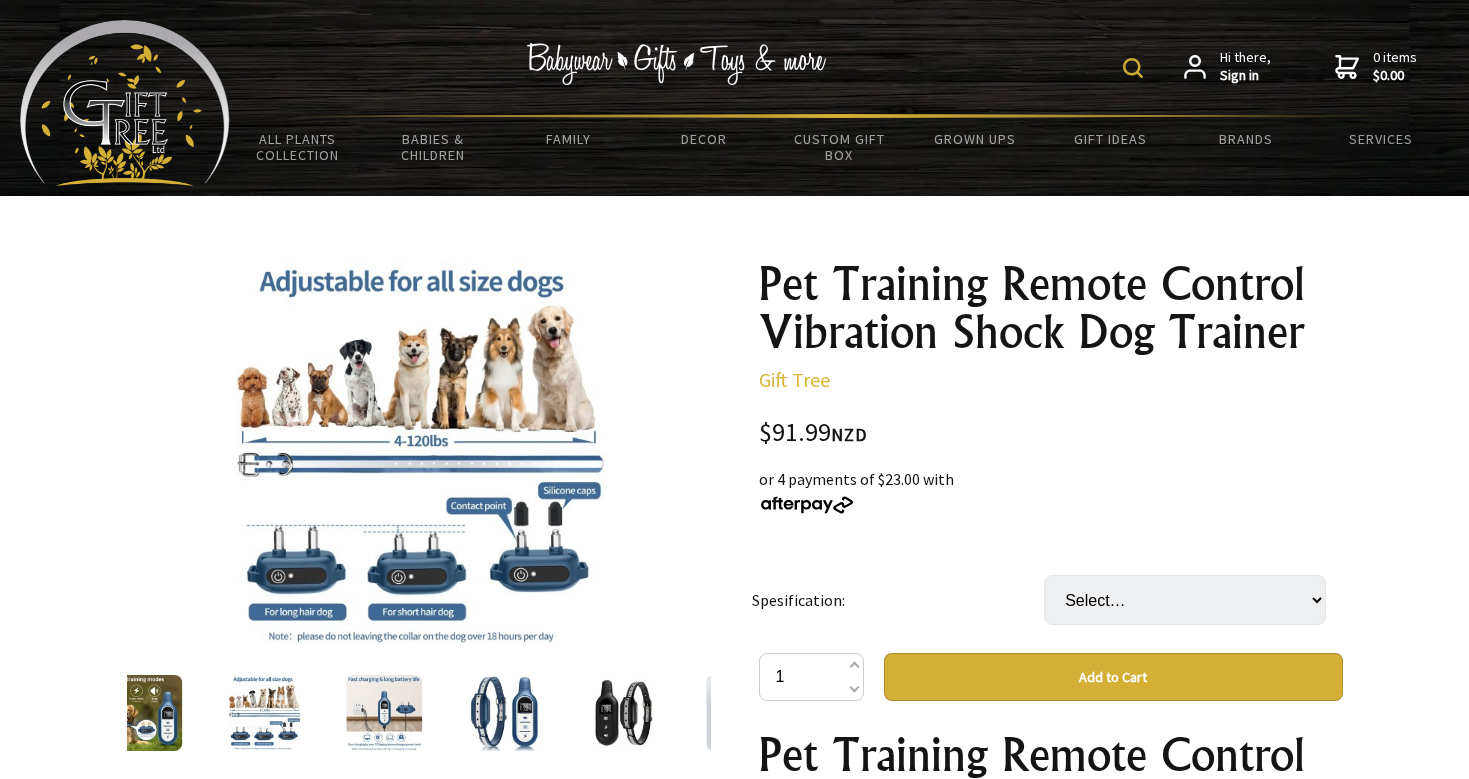 scroll, scrollTop: 137, scrollLeft: 0, axis: vertical 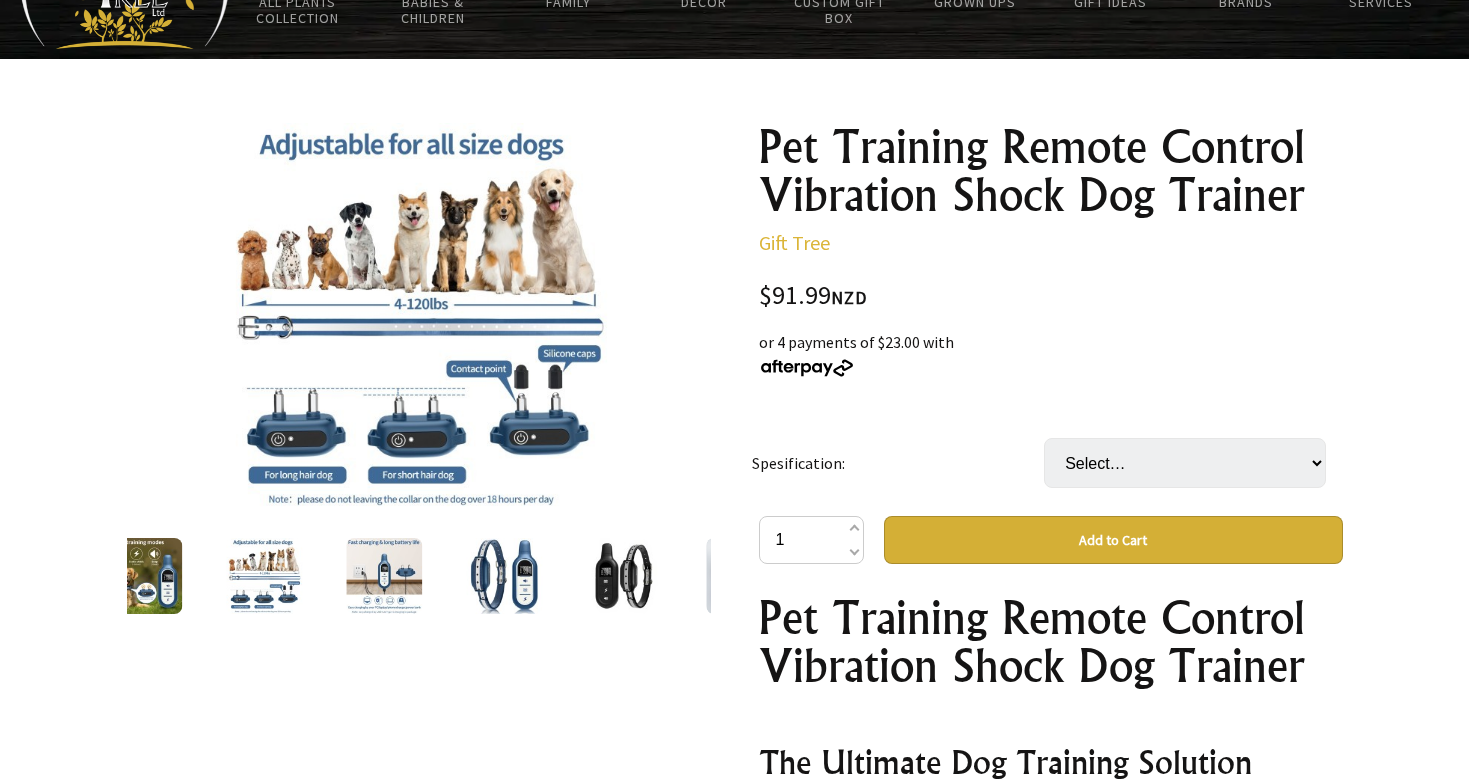click at bounding box center (264, 576) 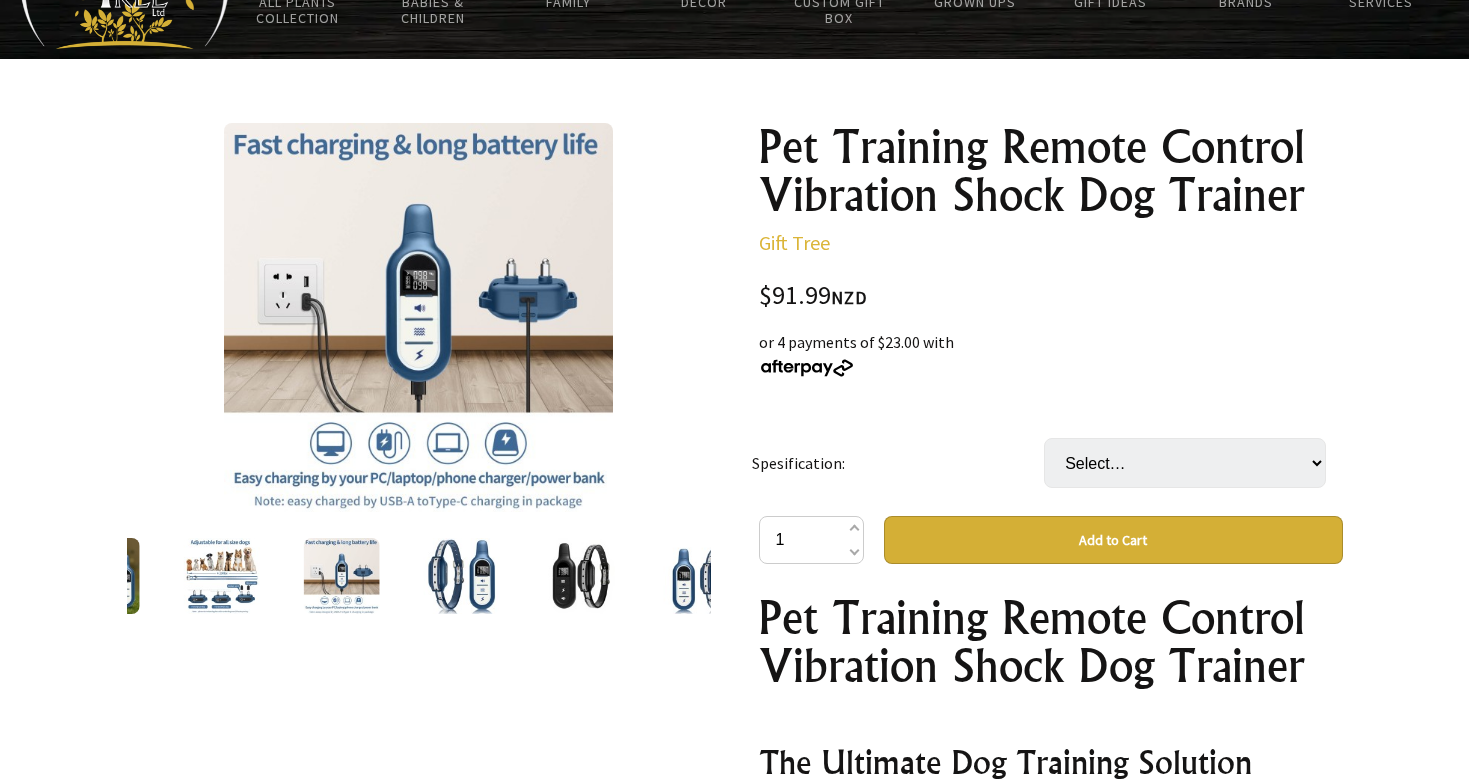 click at bounding box center [461, 576] 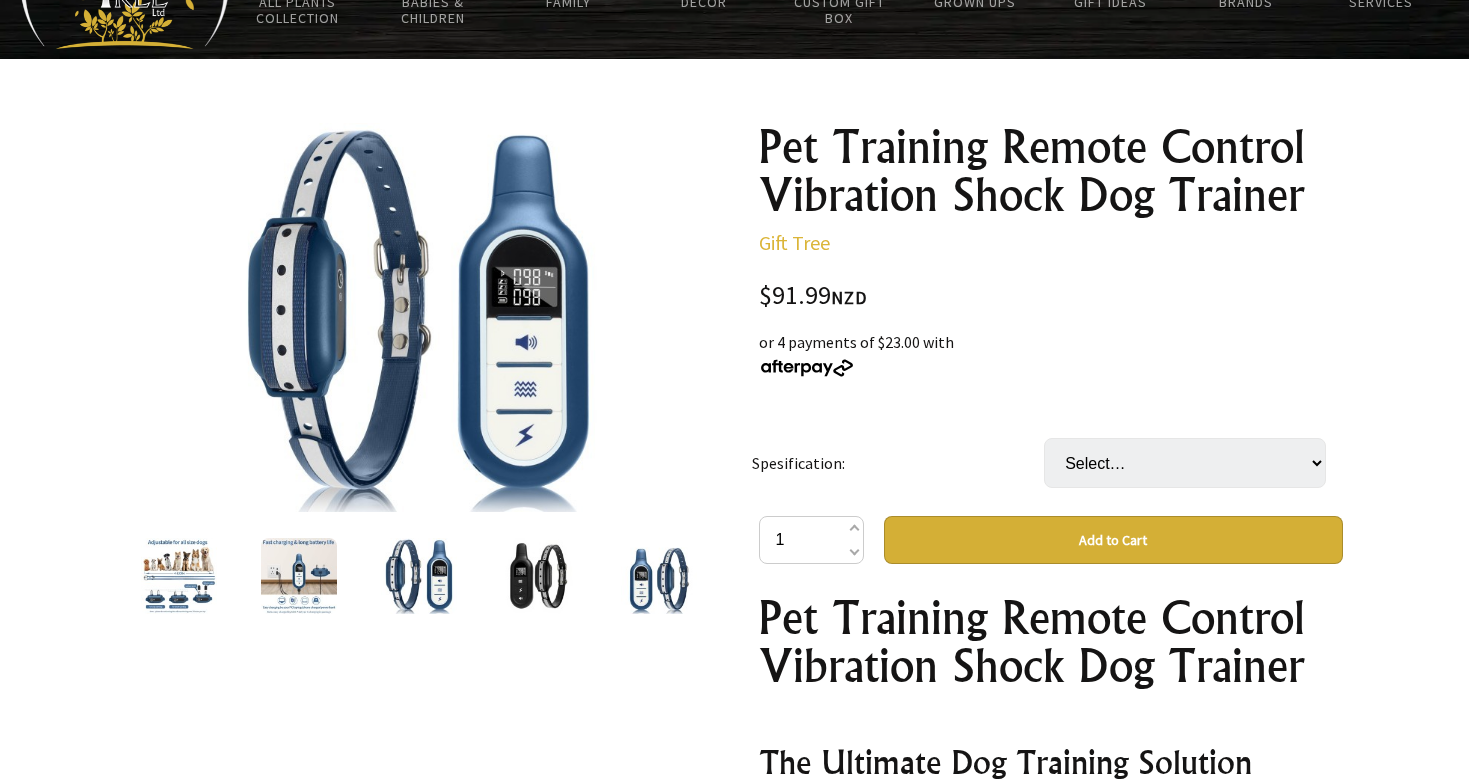 click at bounding box center (538, 576) 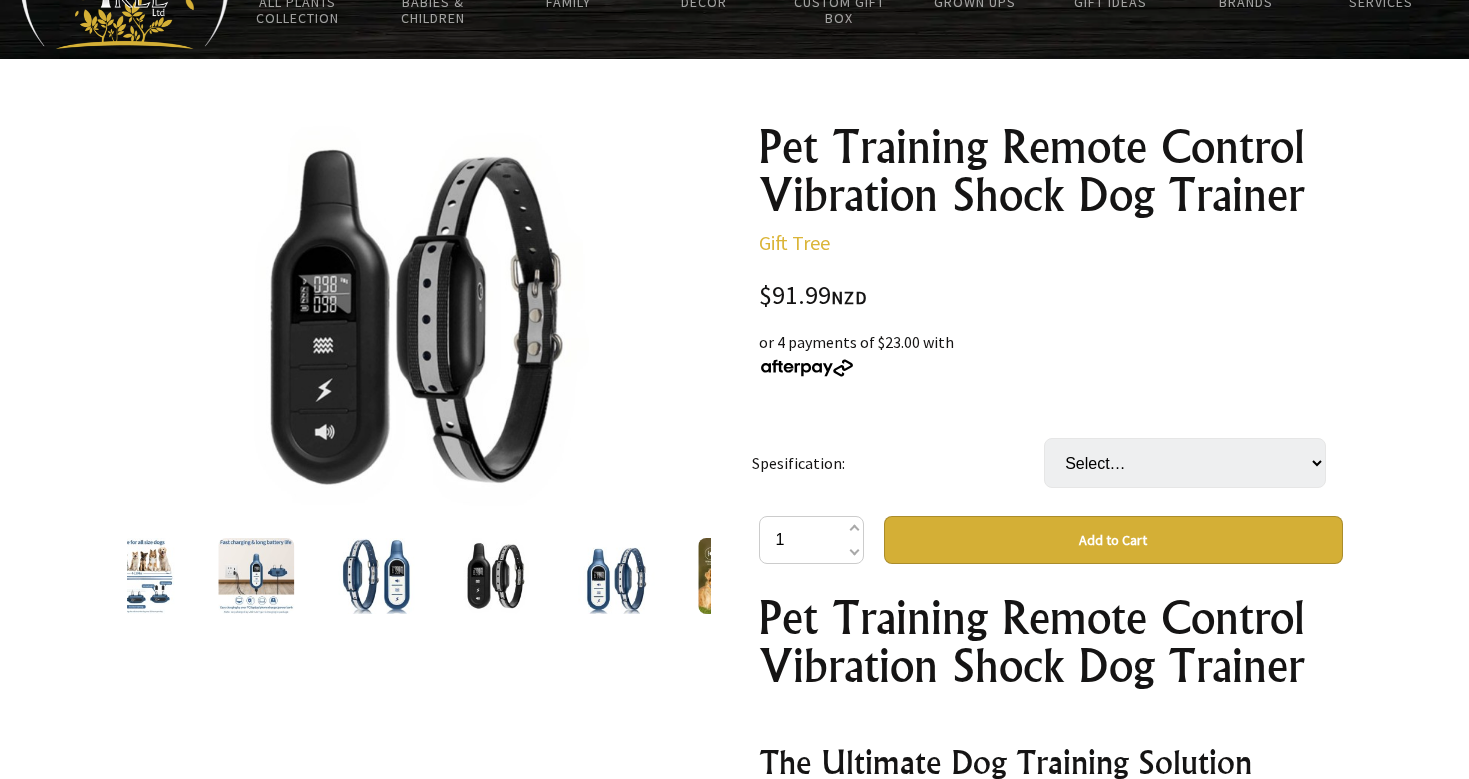 click at bounding box center (616, 576) 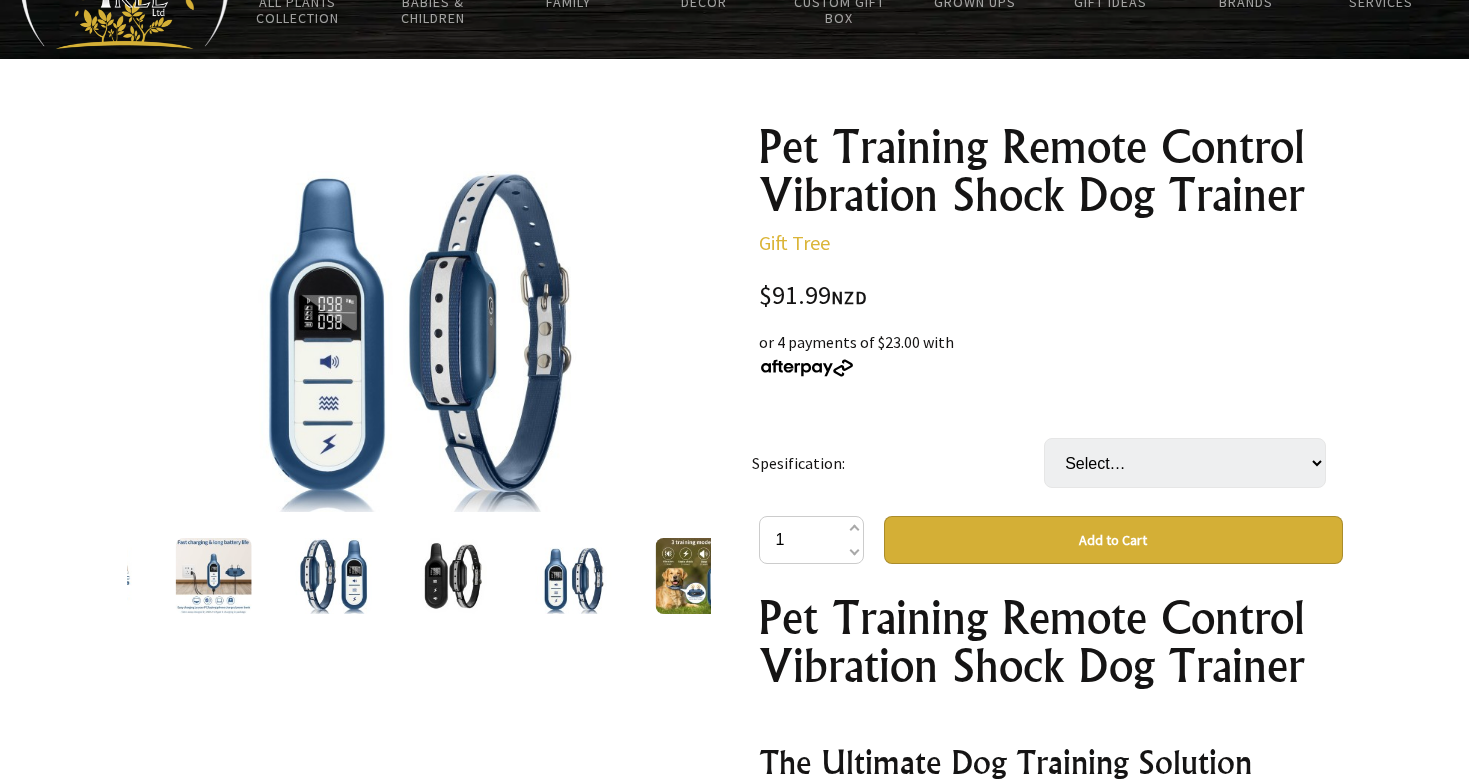 click at bounding box center (693, 576) 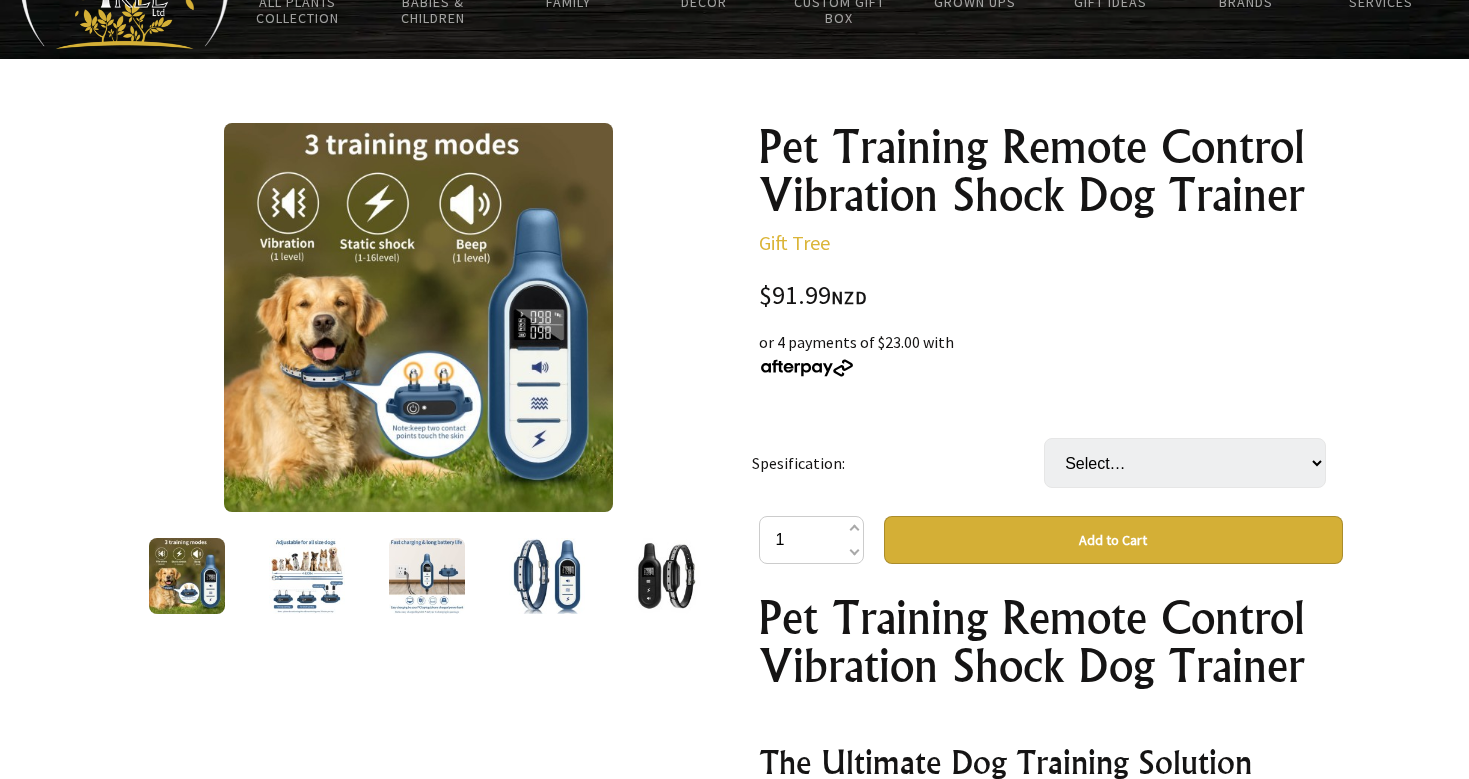 click at bounding box center [307, 576] 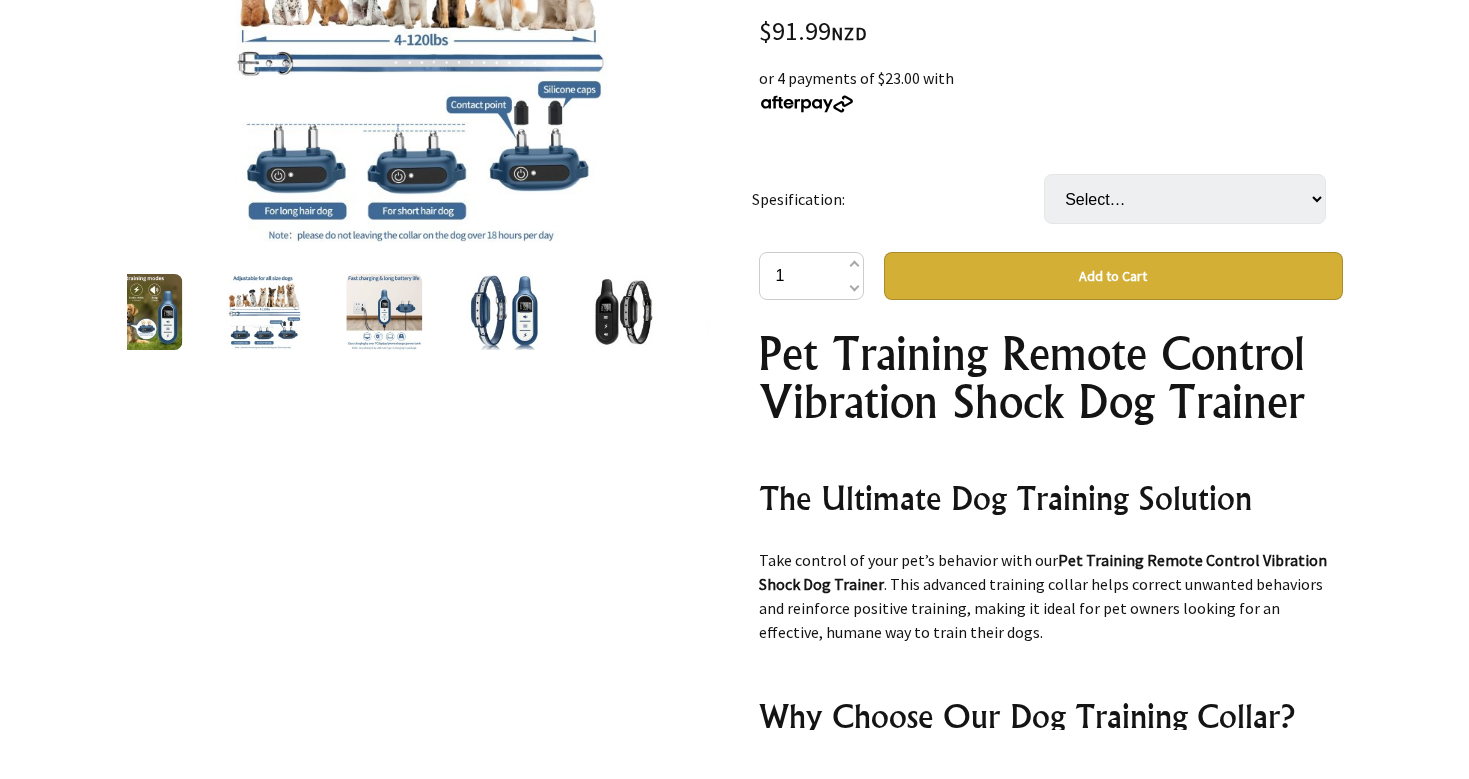 scroll, scrollTop: 432, scrollLeft: 0, axis: vertical 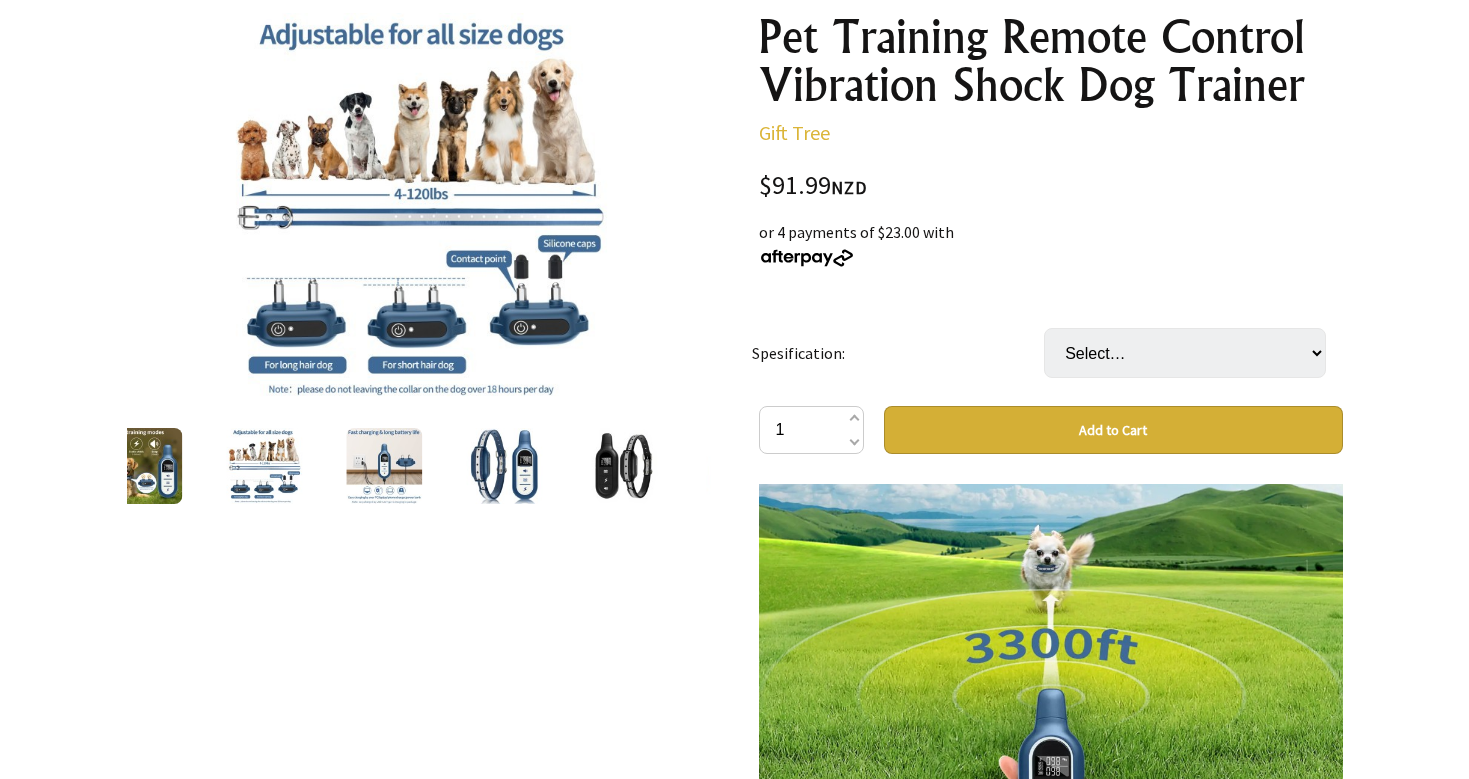 click on "Add to Cart" at bounding box center [1113, 430] 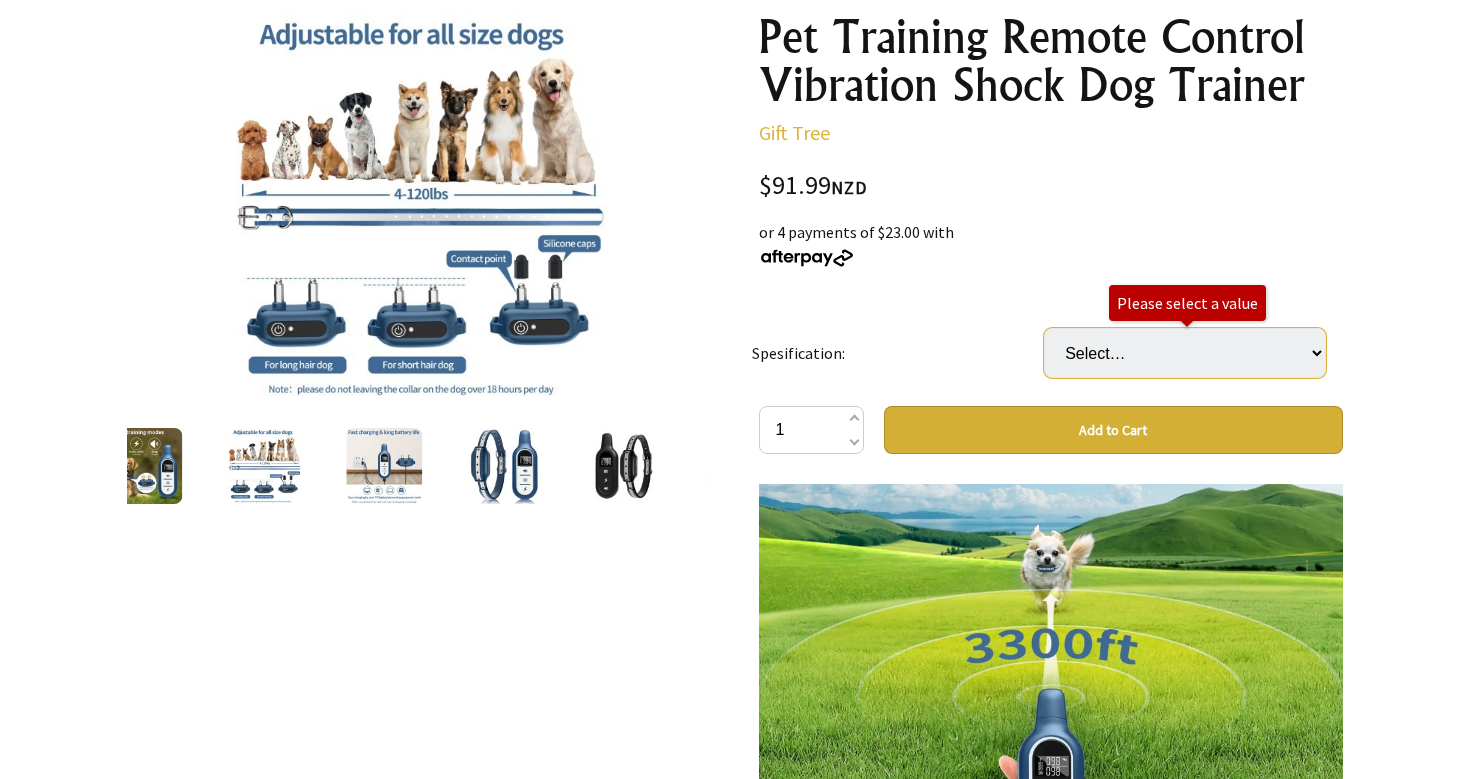 select on "Black" 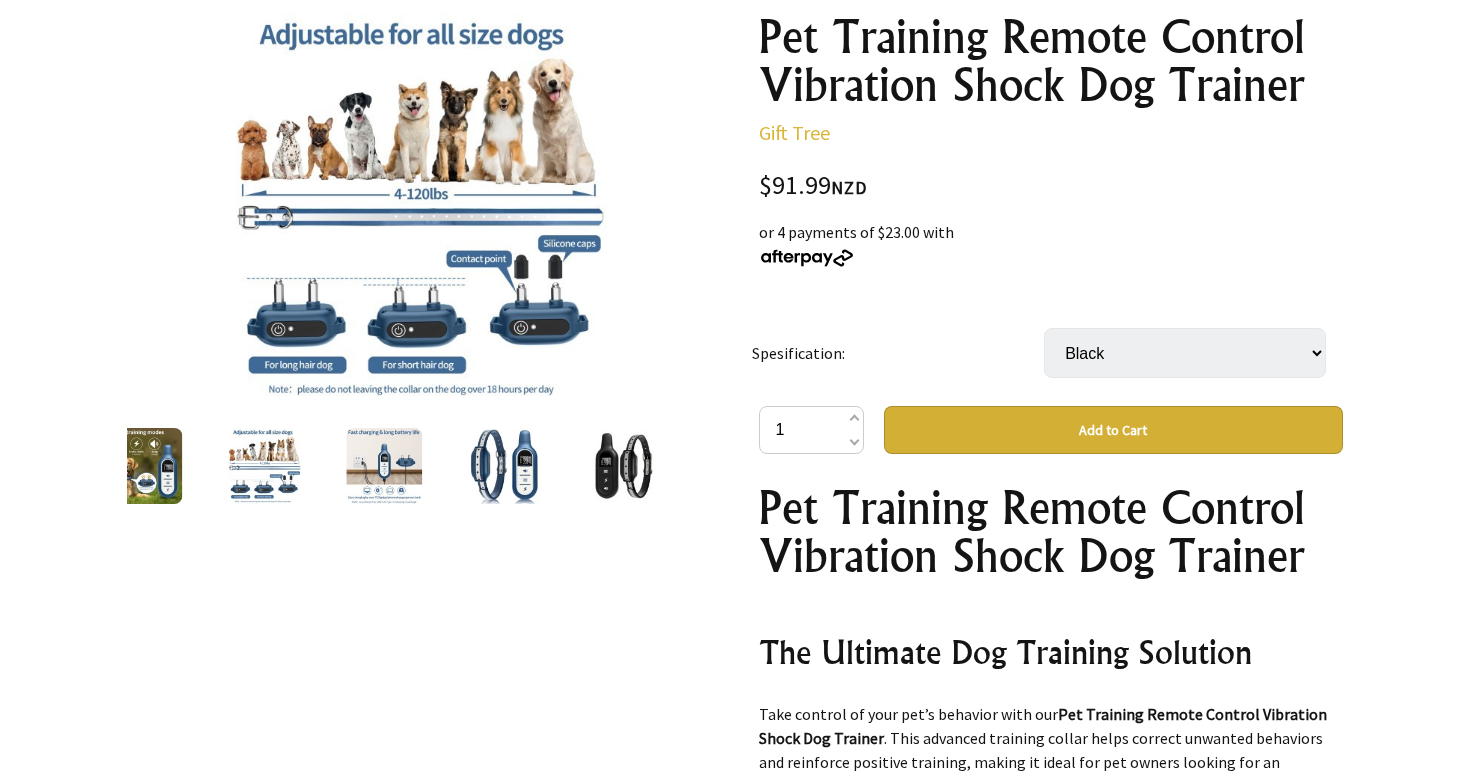 select on "Blue" 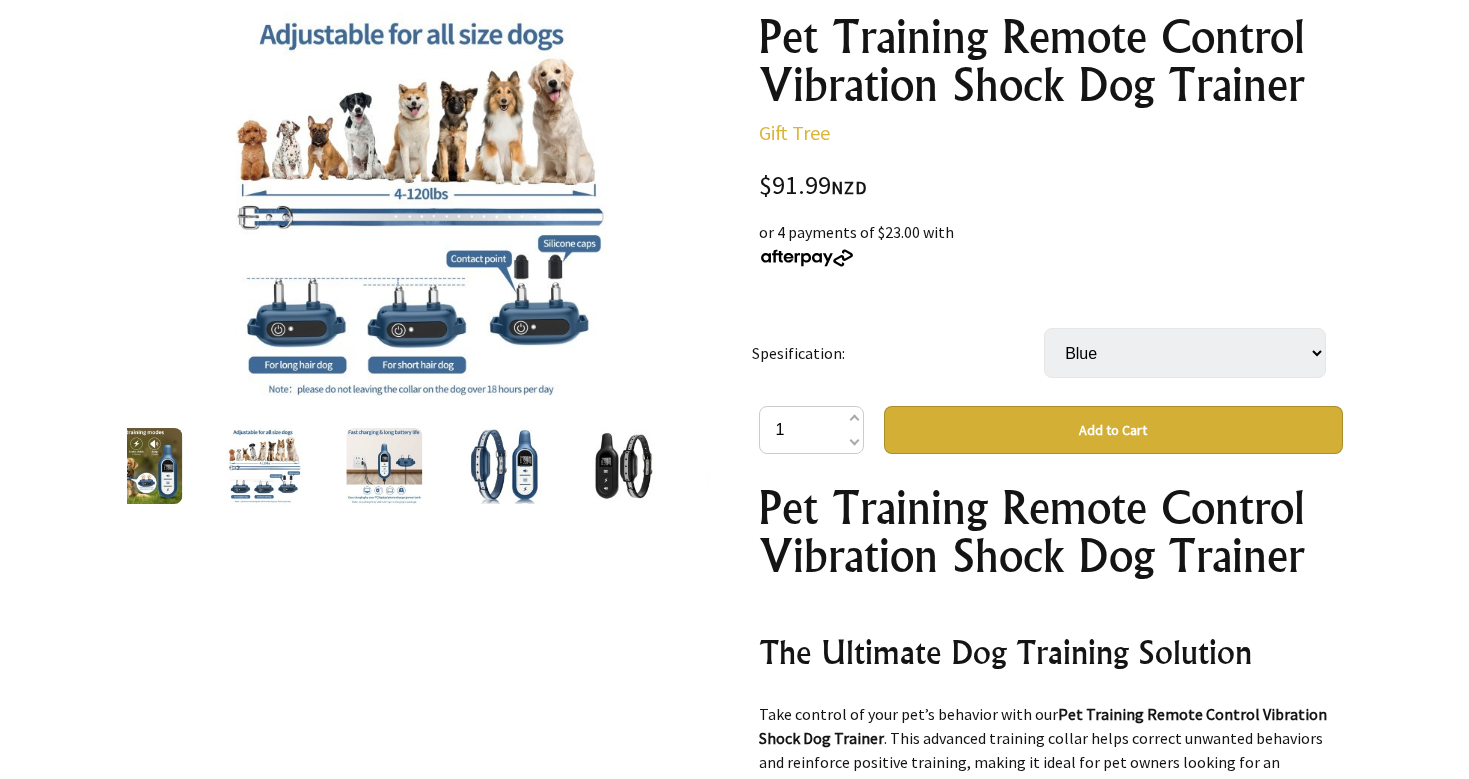 select on "Black" 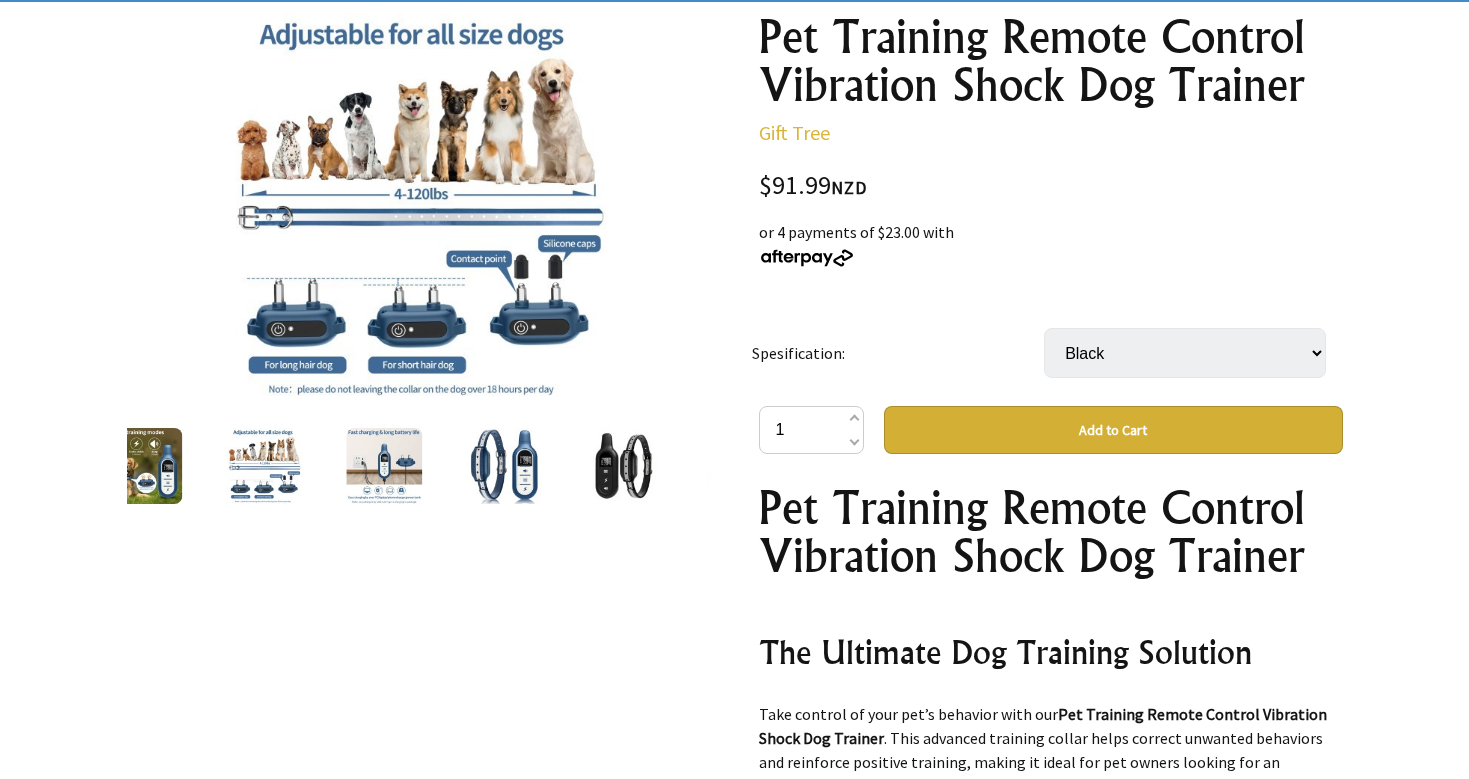click on "Add to Cart" at bounding box center (1113, 430) 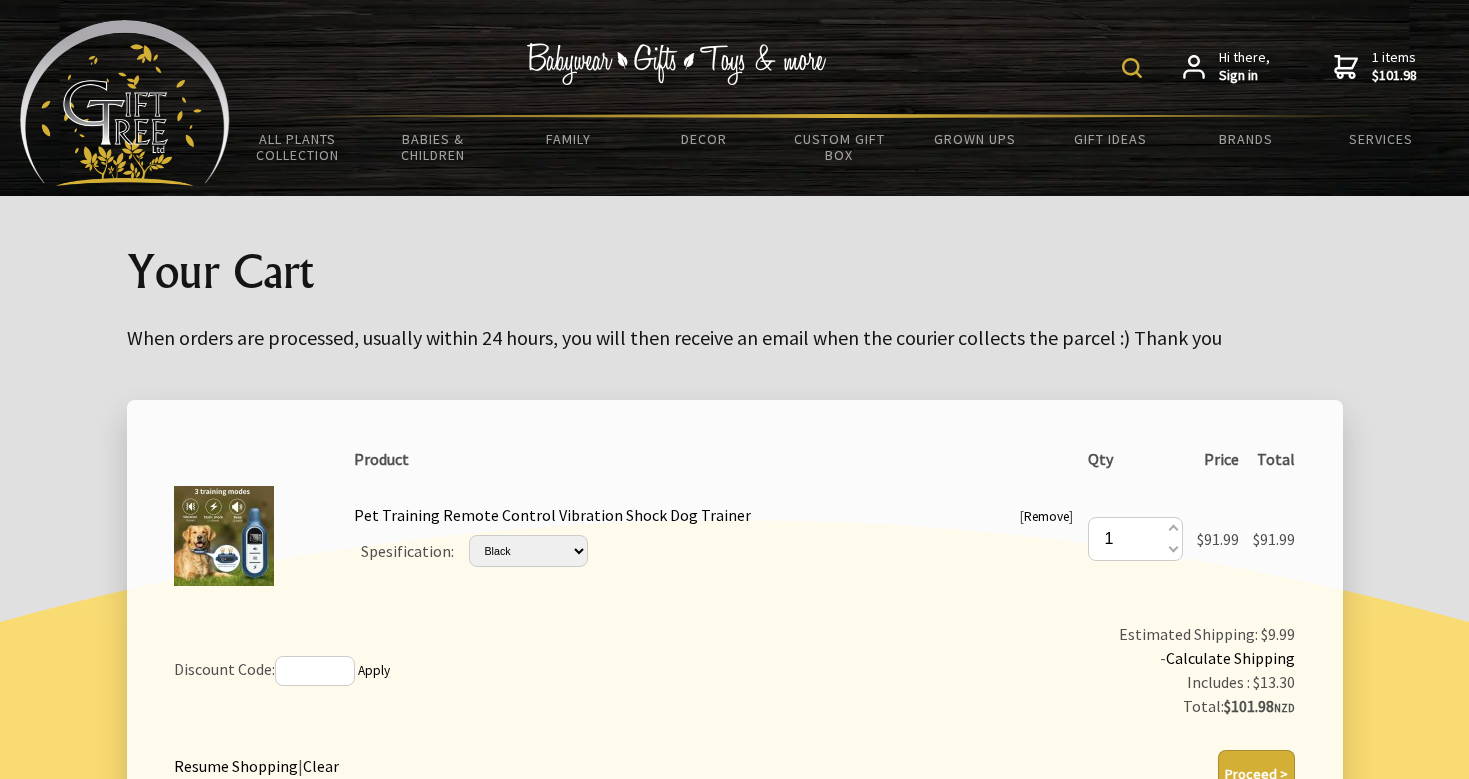 scroll, scrollTop: 157, scrollLeft: 0, axis: vertical 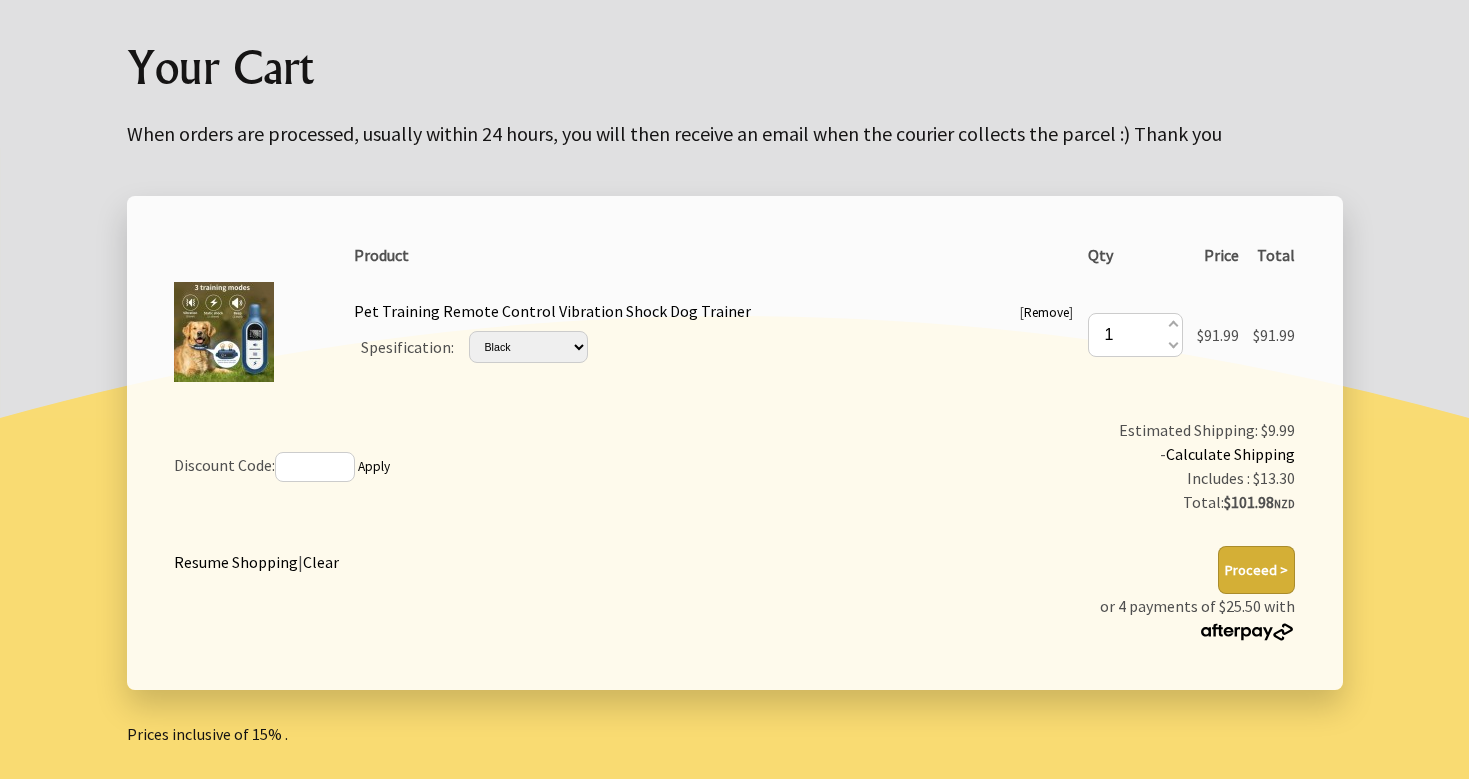 click on "Proceed >" at bounding box center (1256, 570) 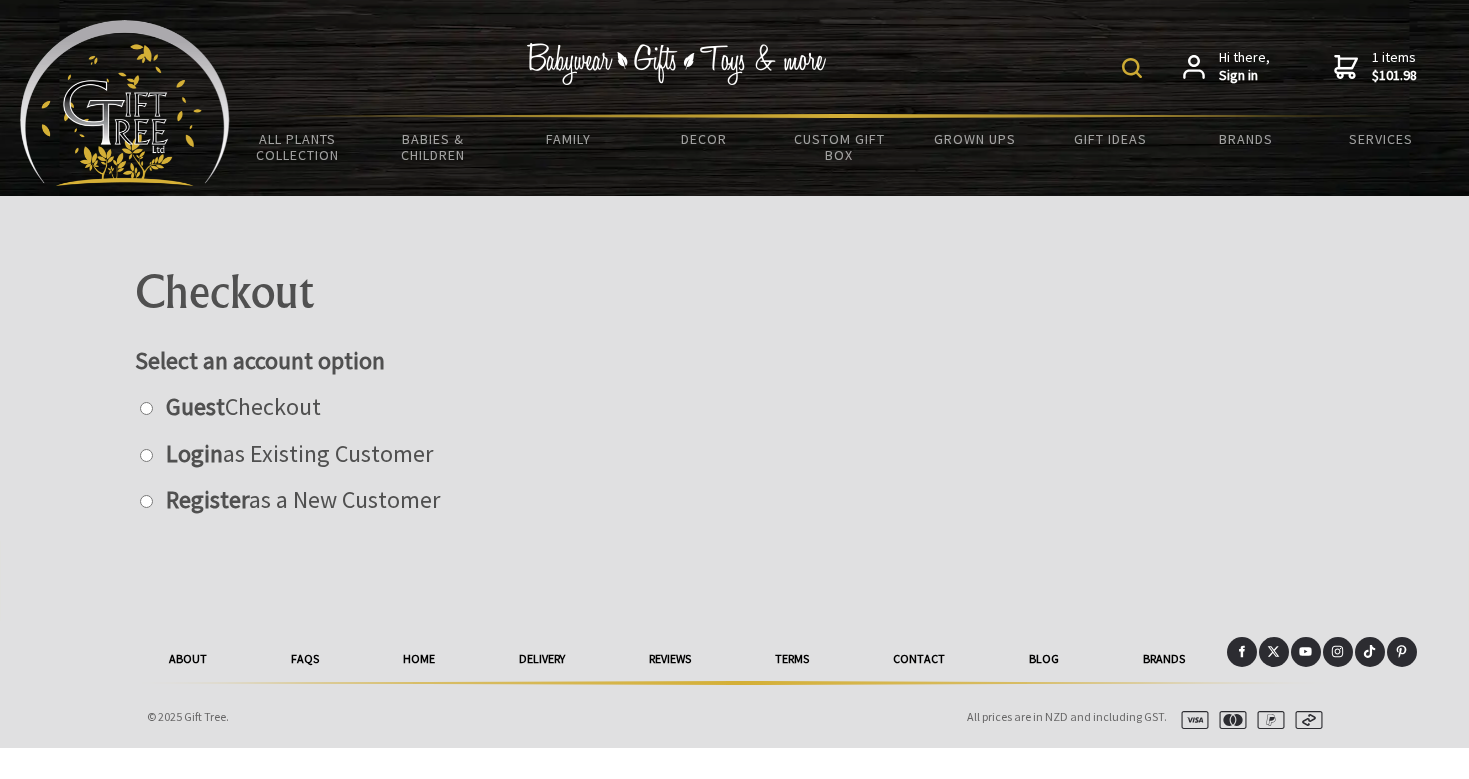 scroll, scrollTop: 0, scrollLeft: 0, axis: both 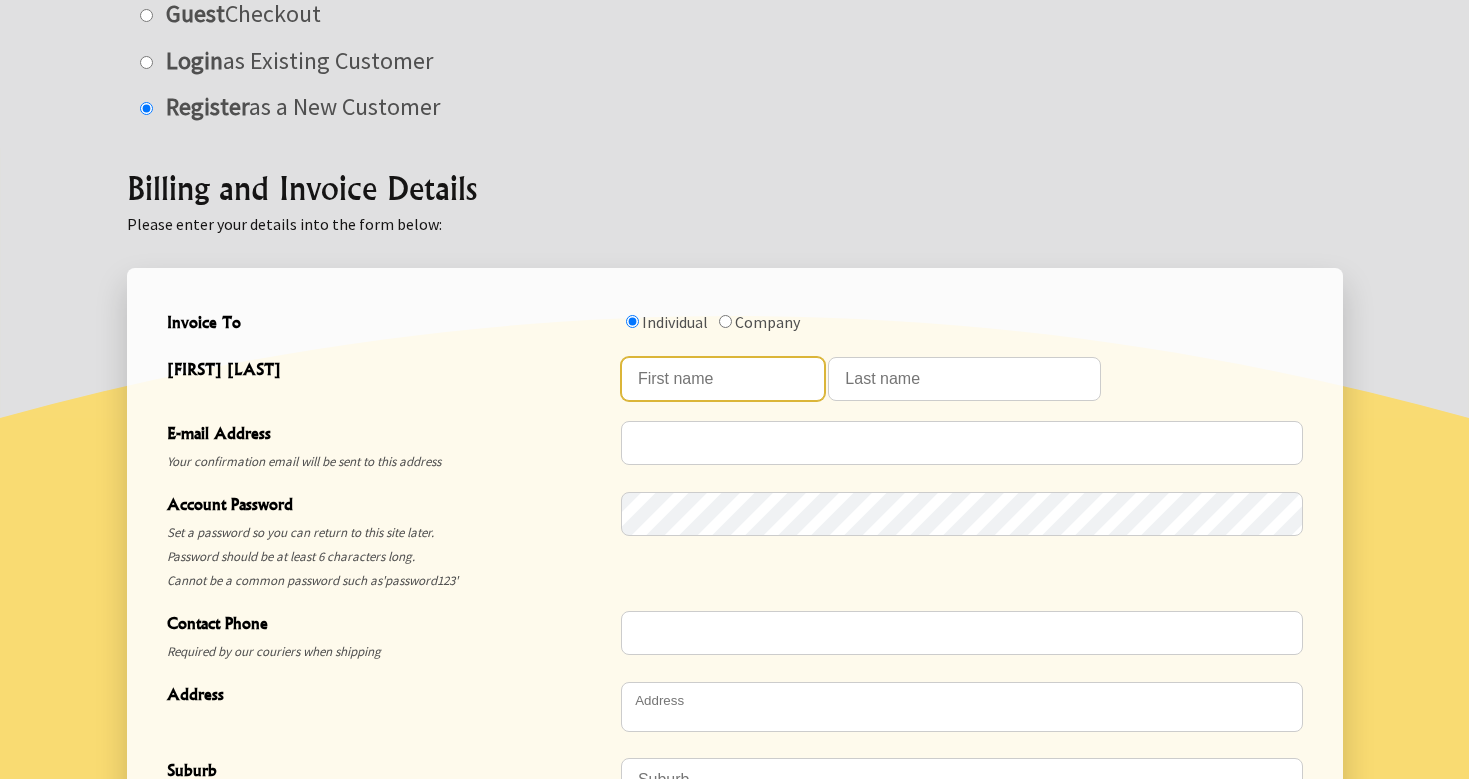 click at bounding box center (723, 379) 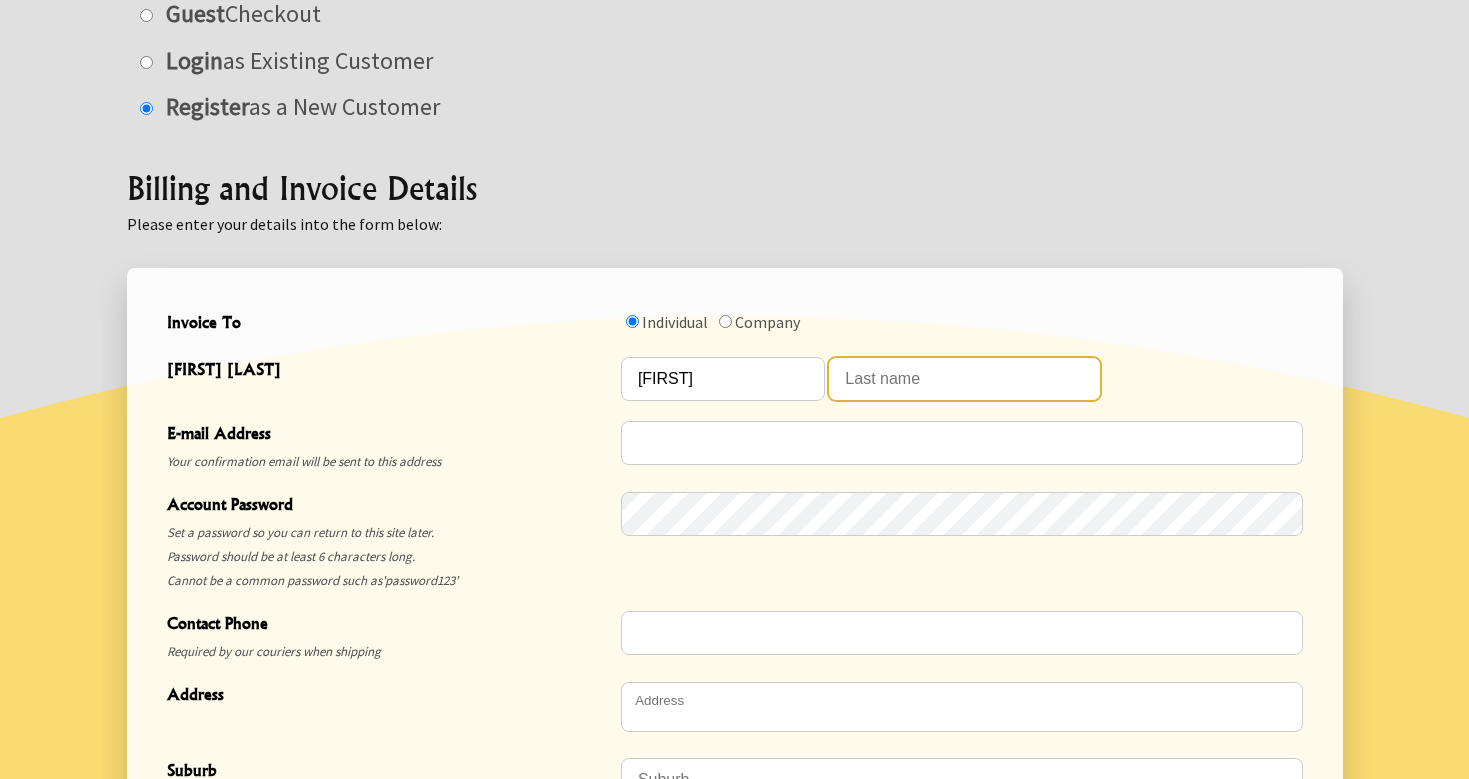 type on "Simonsohn" 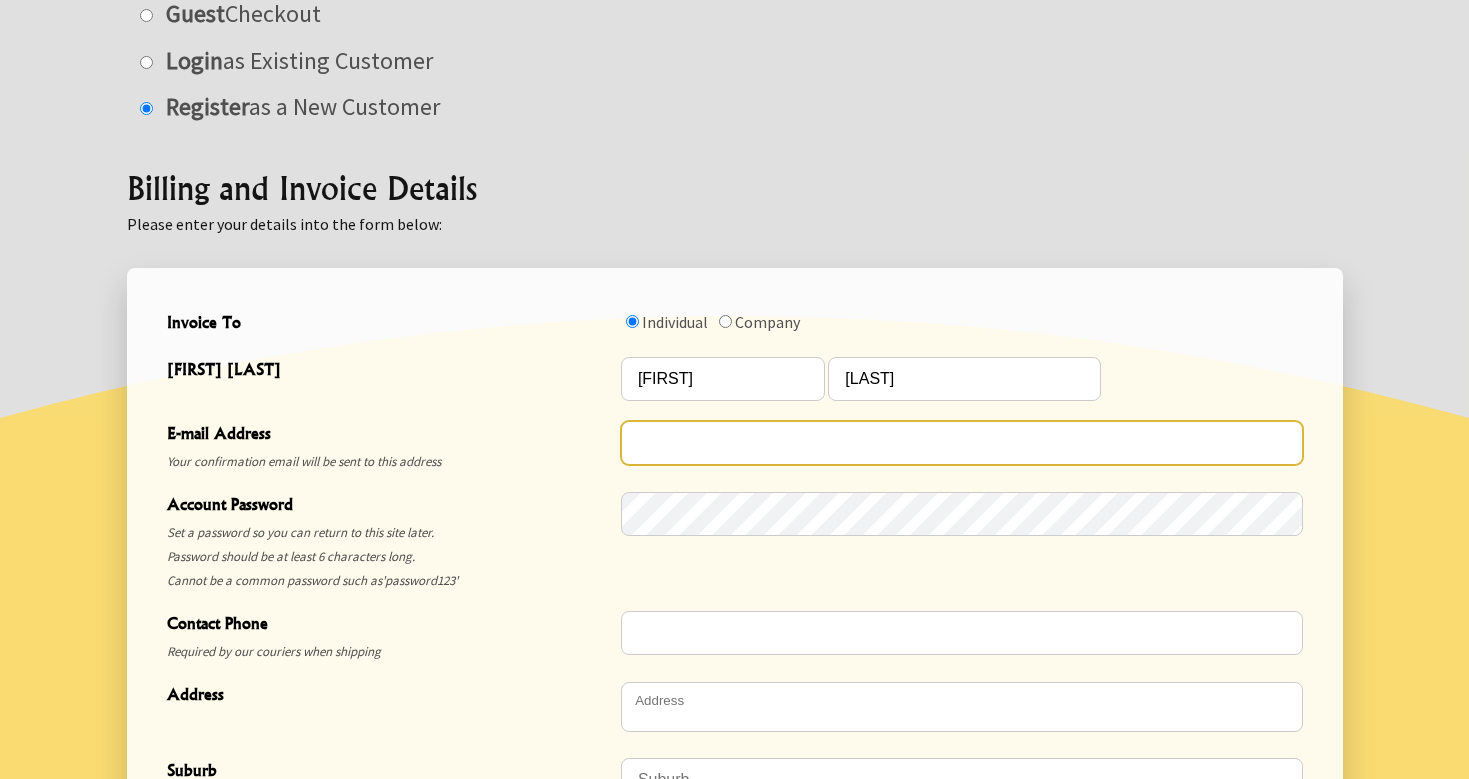 type on "[EMAIL]" 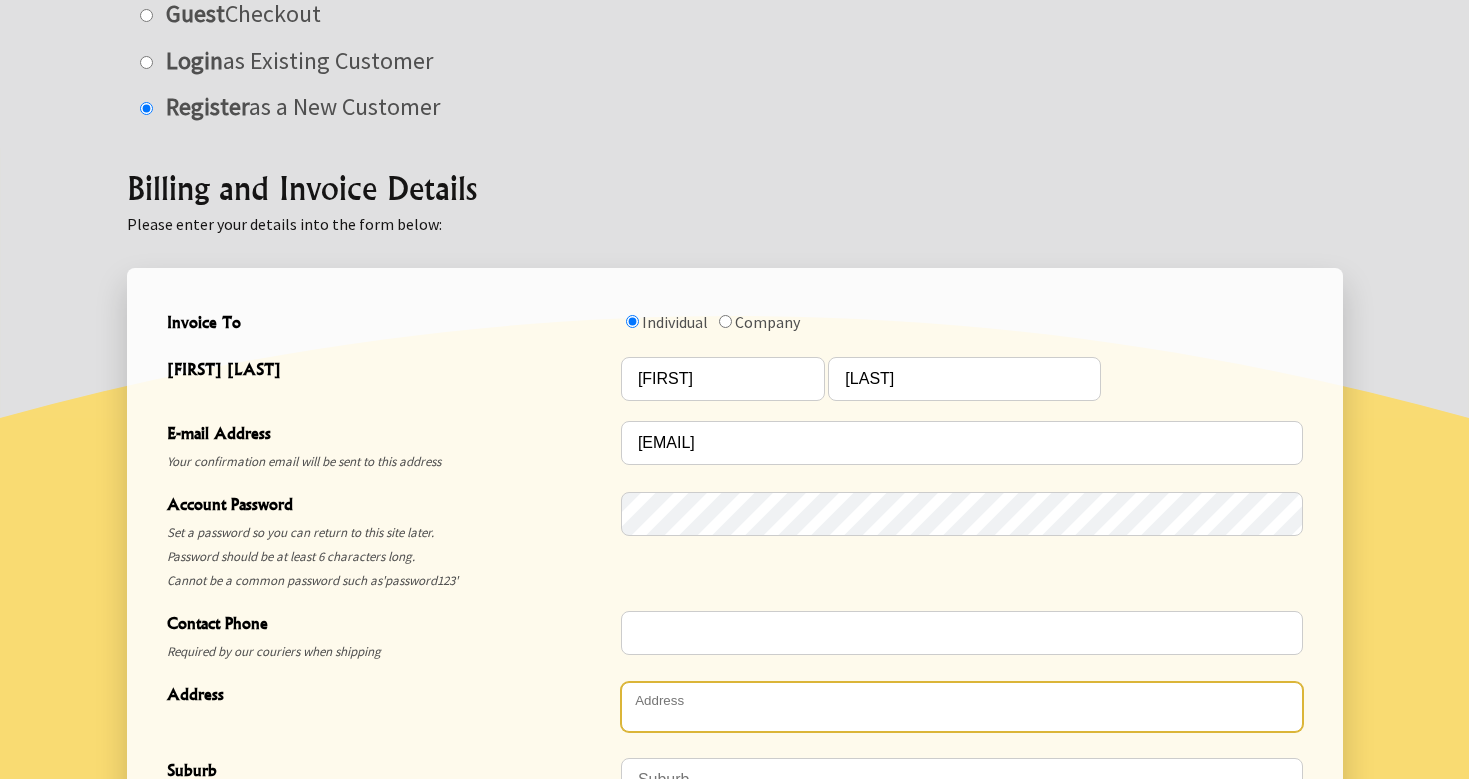 type on "28
Minaret Ridge" 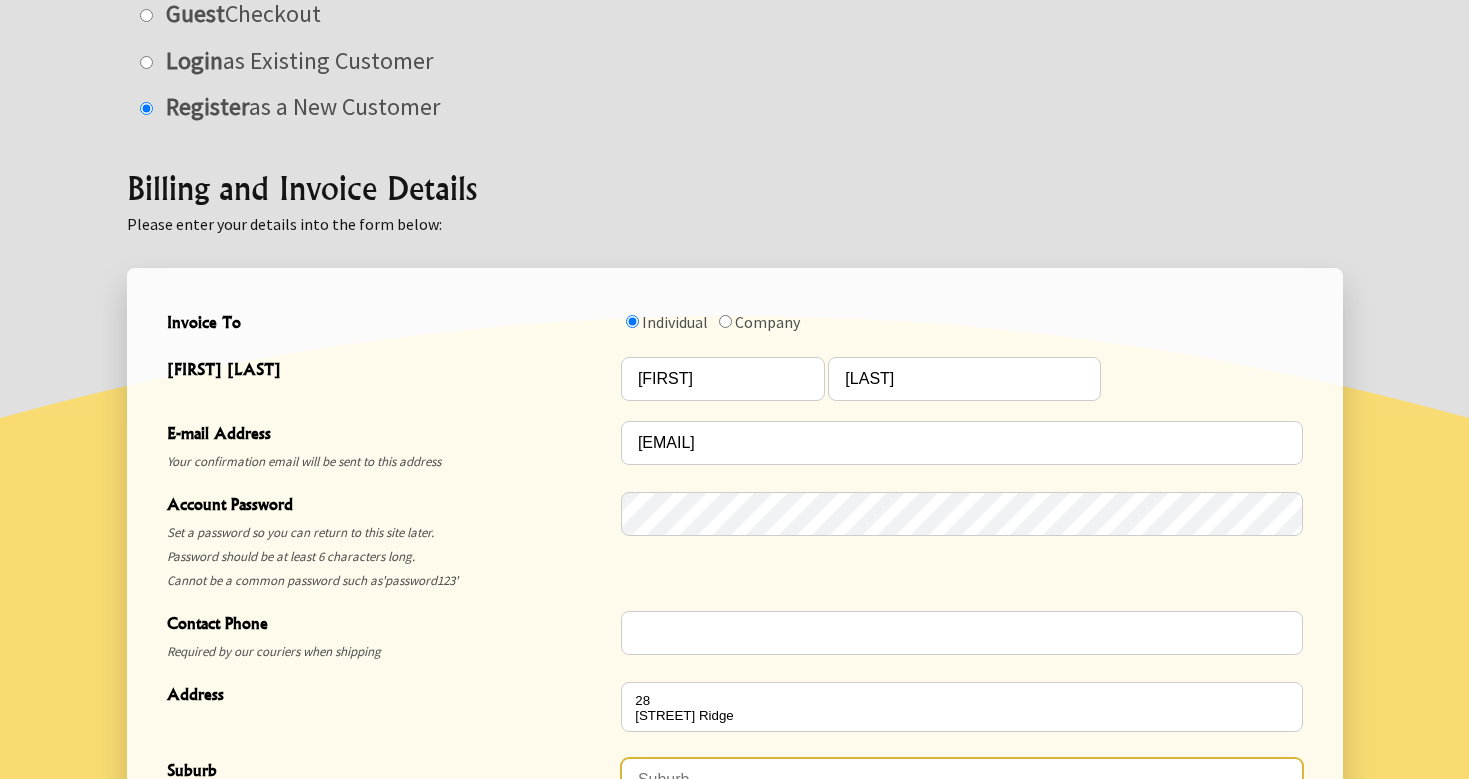 type on "Wanaka" 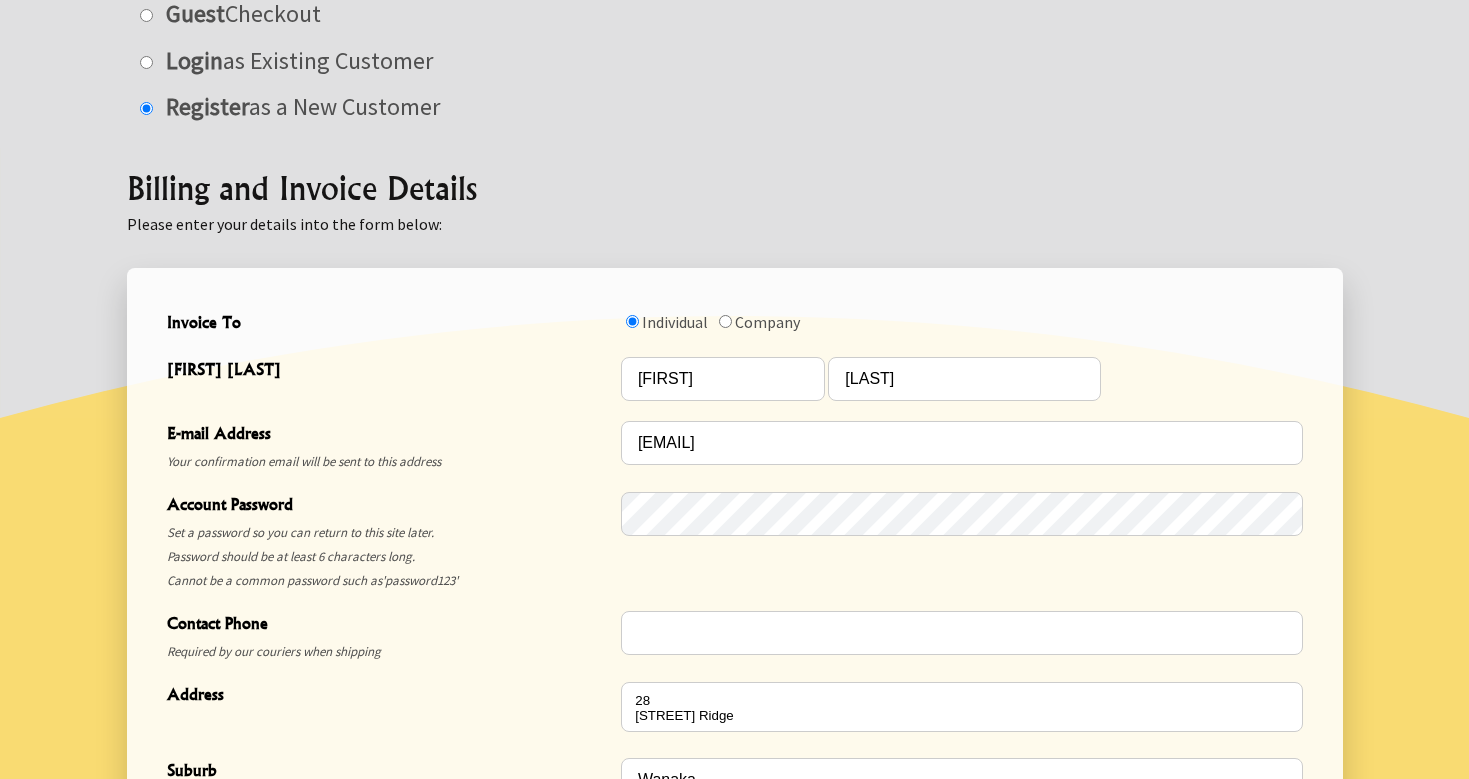 type on "9305" 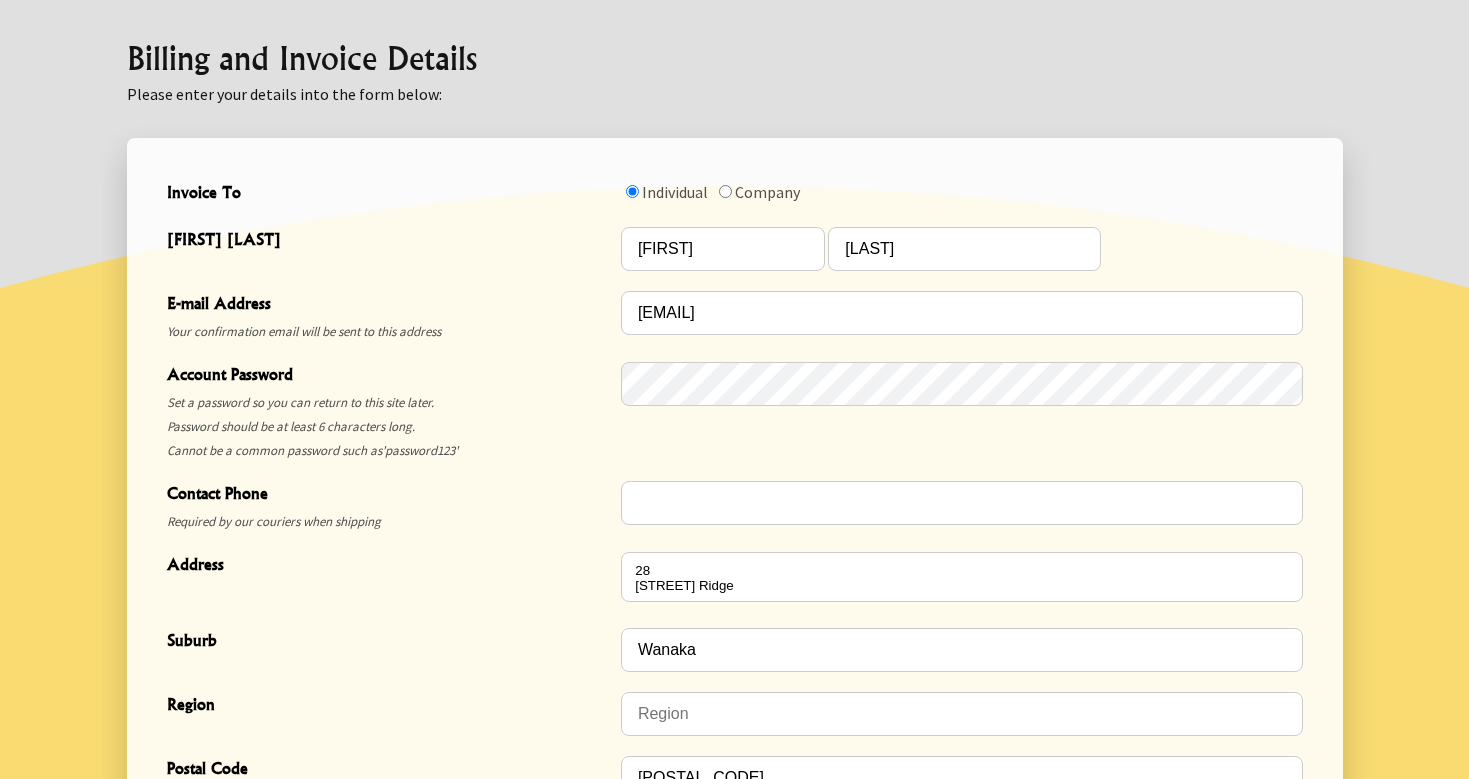 scroll, scrollTop: 565, scrollLeft: 0, axis: vertical 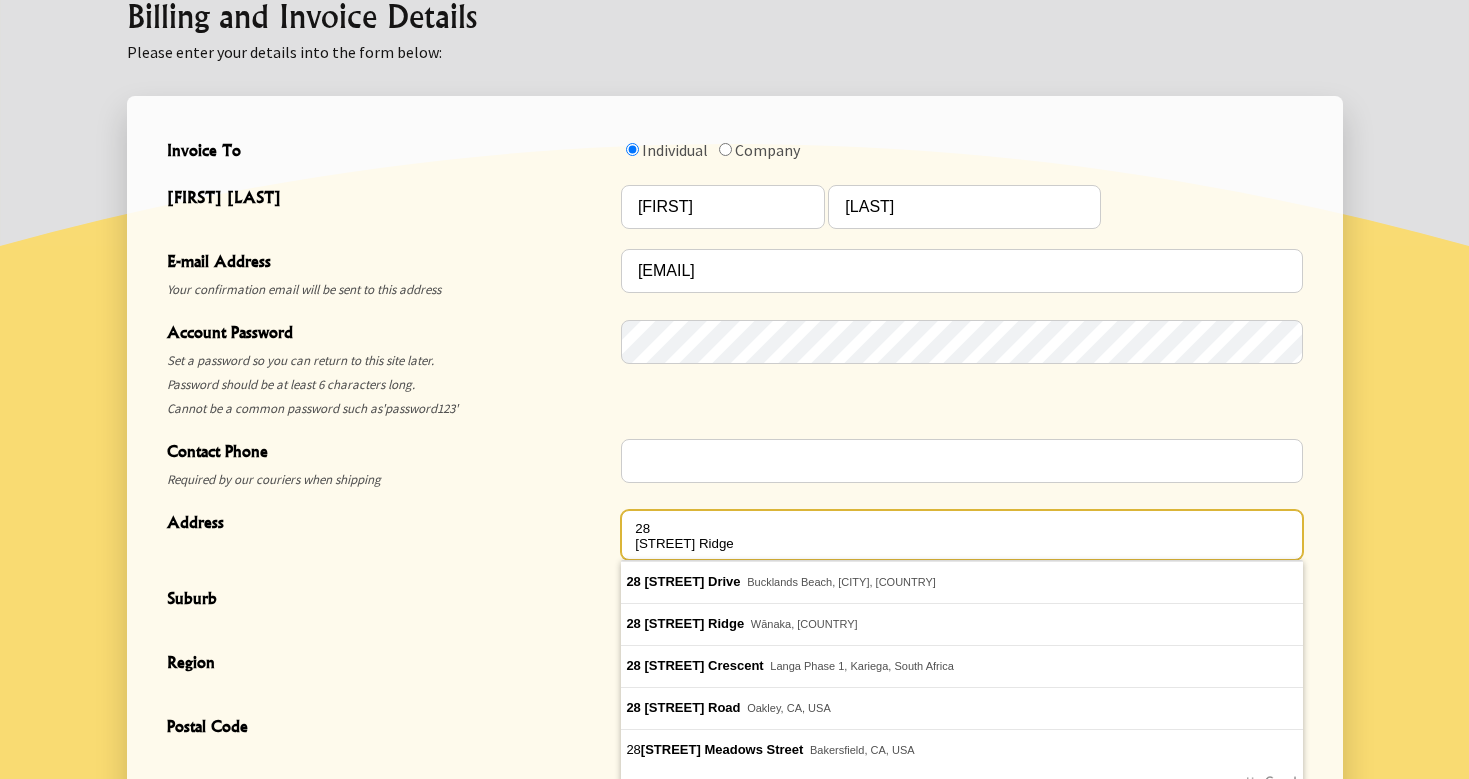 drag, startPoint x: 752, startPoint y: 539, endPoint x: 563, endPoint y: 514, distance: 190.64627 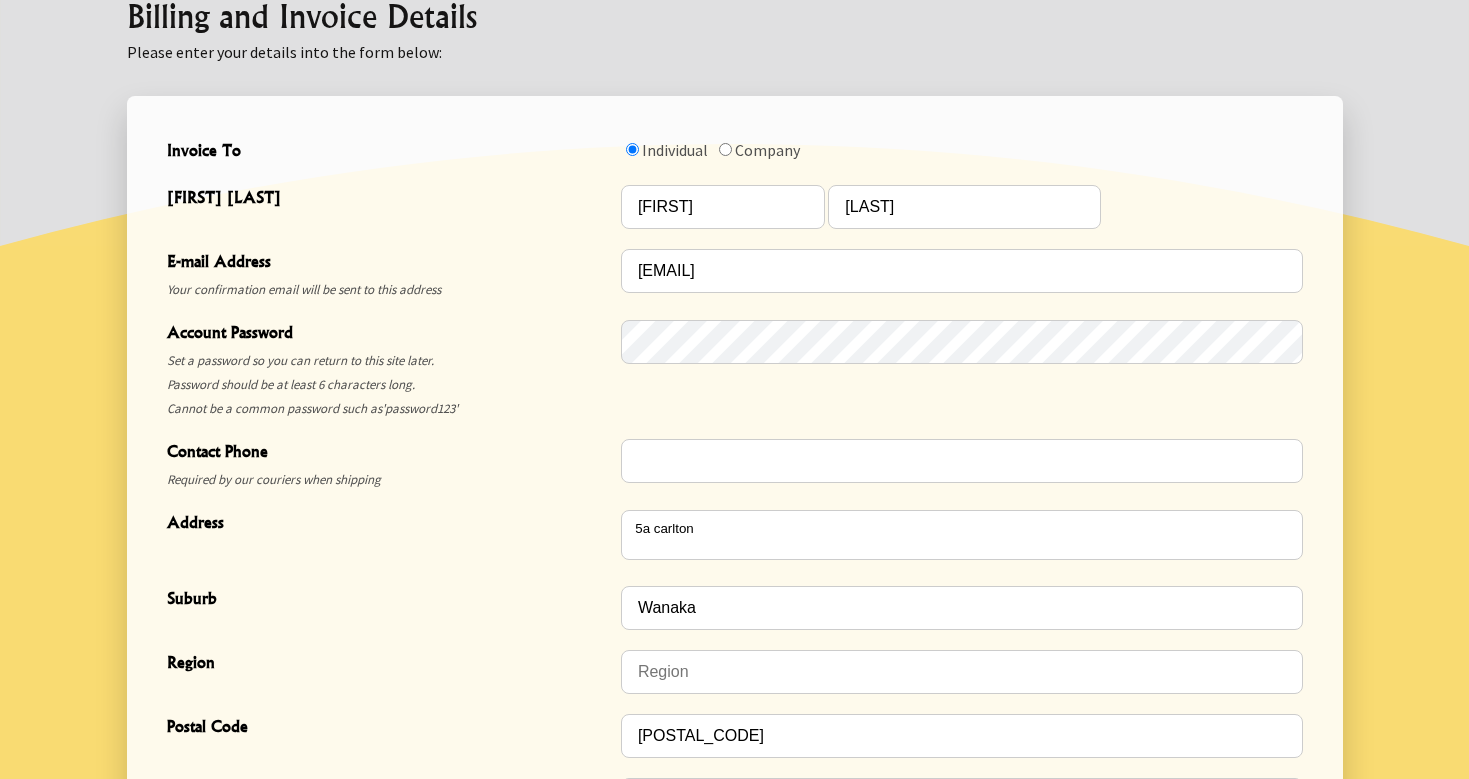 type on "[NUMBER] [ADDRESS]" 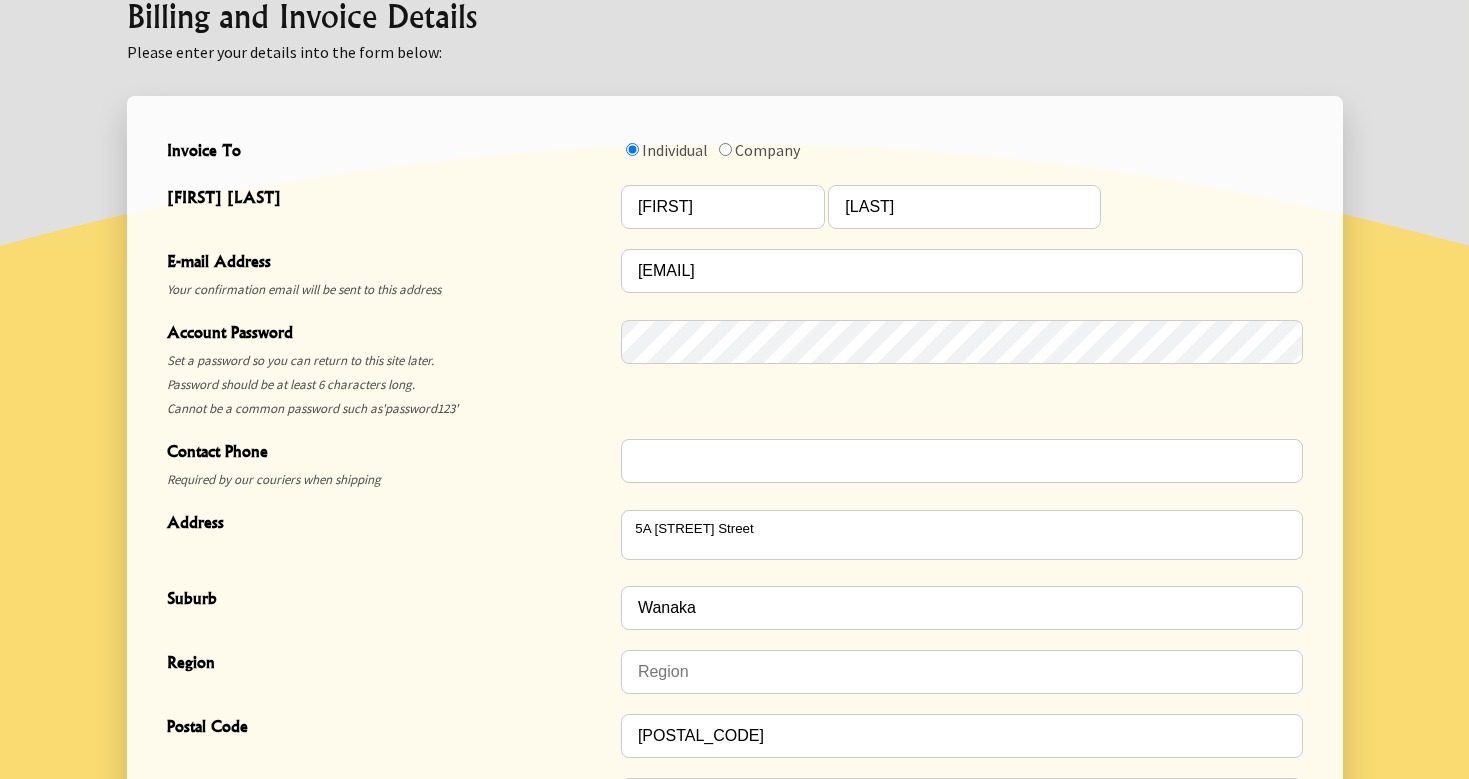 type on "Hillsborough" 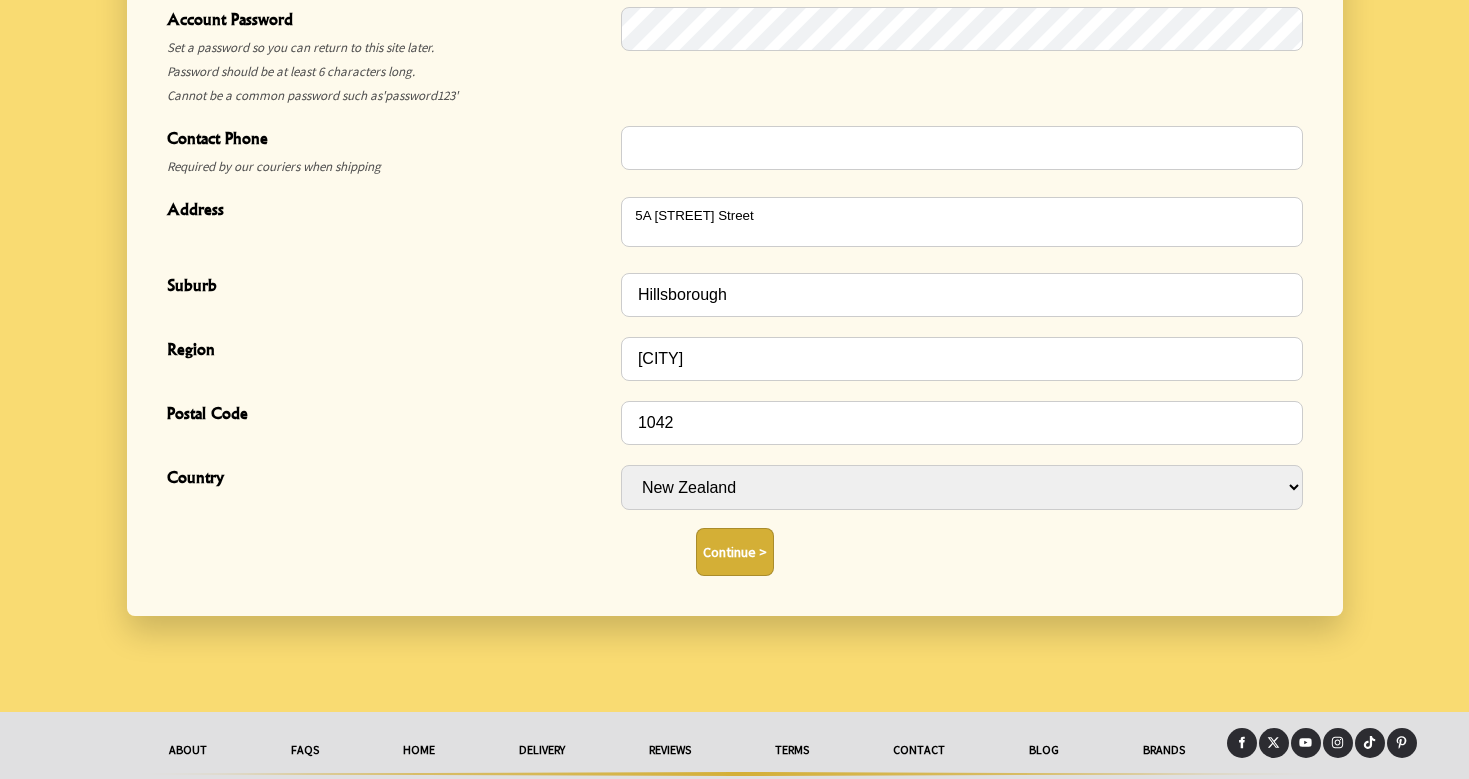 scroll, scrollTop: 880, scrollLeft: 0, axis: vertical 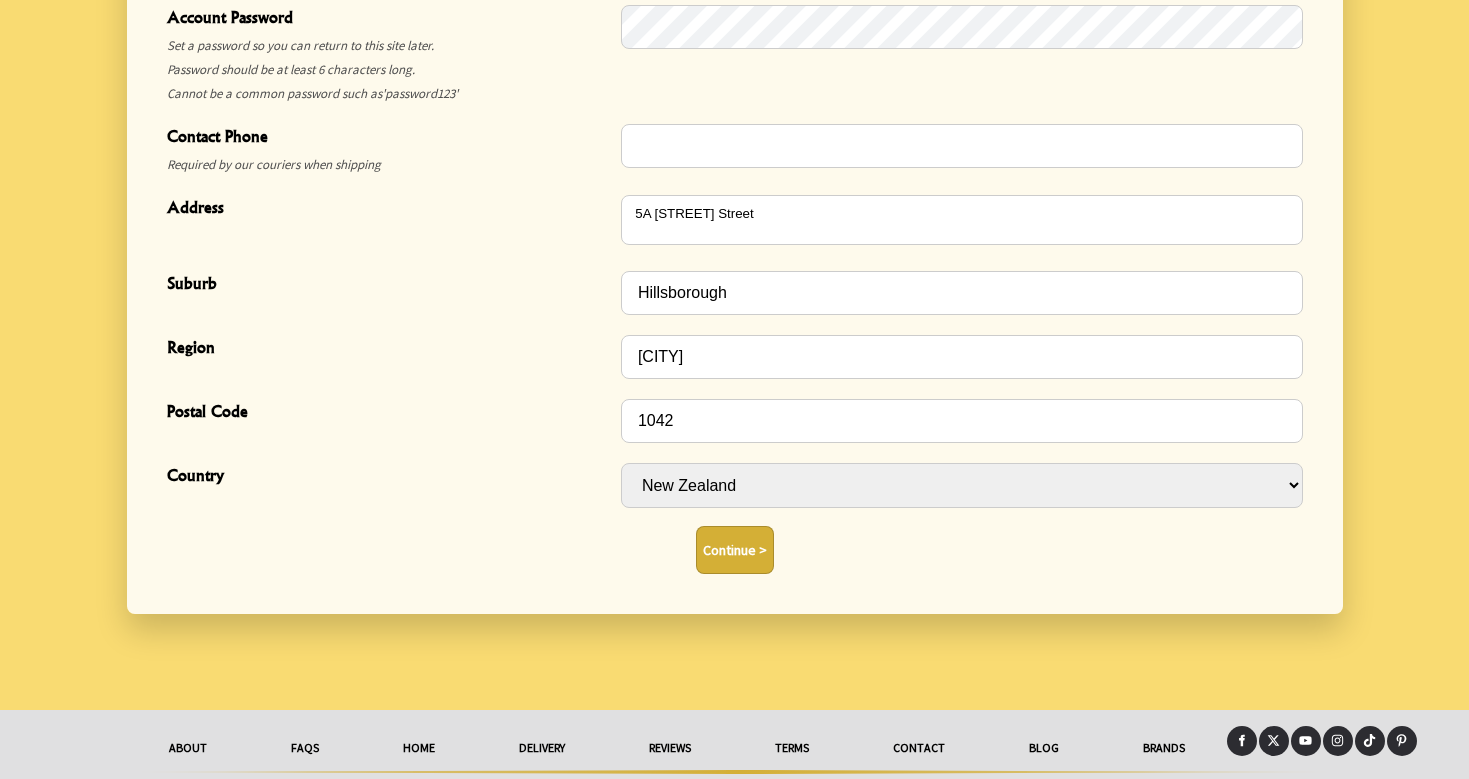 click on "Continue >" at bounding box center [735, 550] 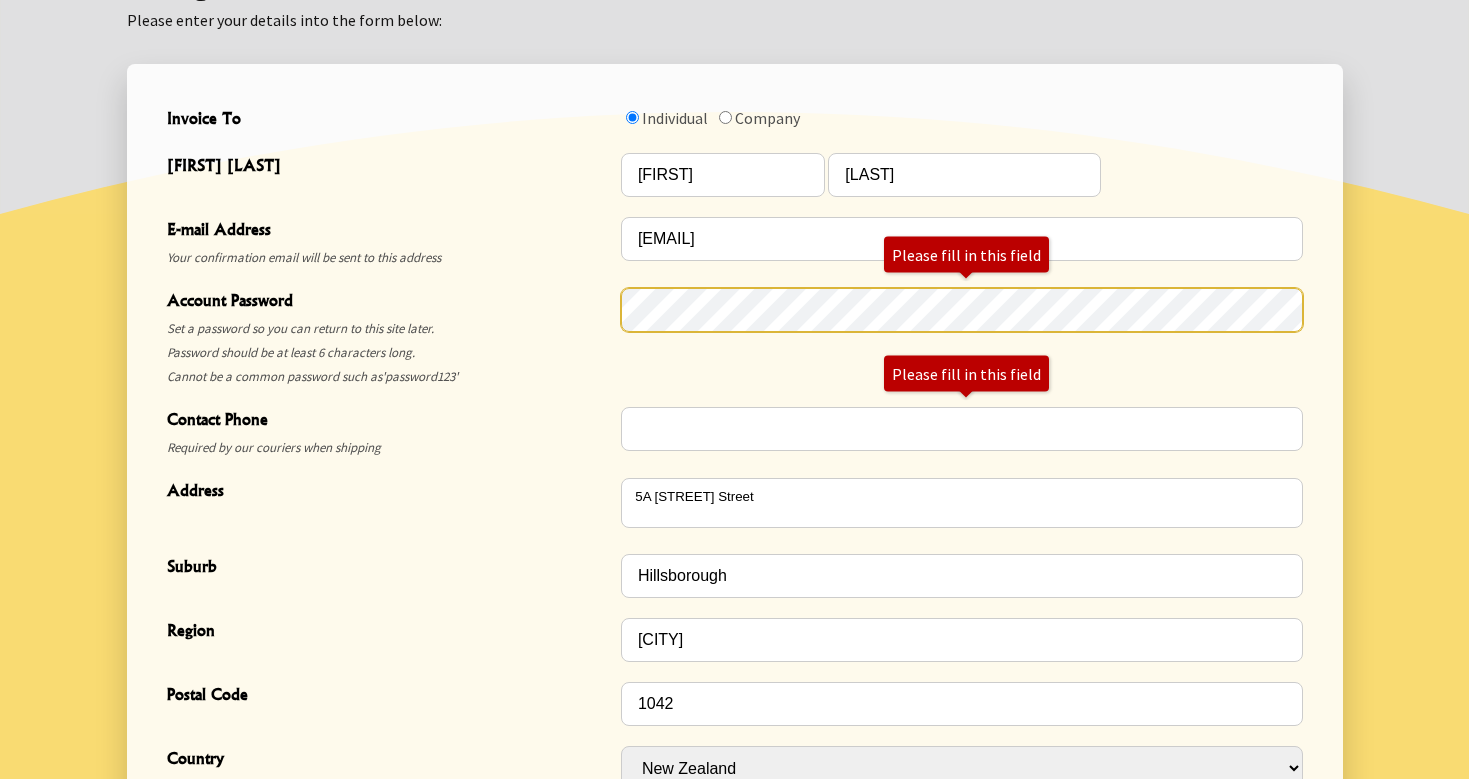 scroll, scrollTop: 536, scrollLeft: 0, axis: vertical 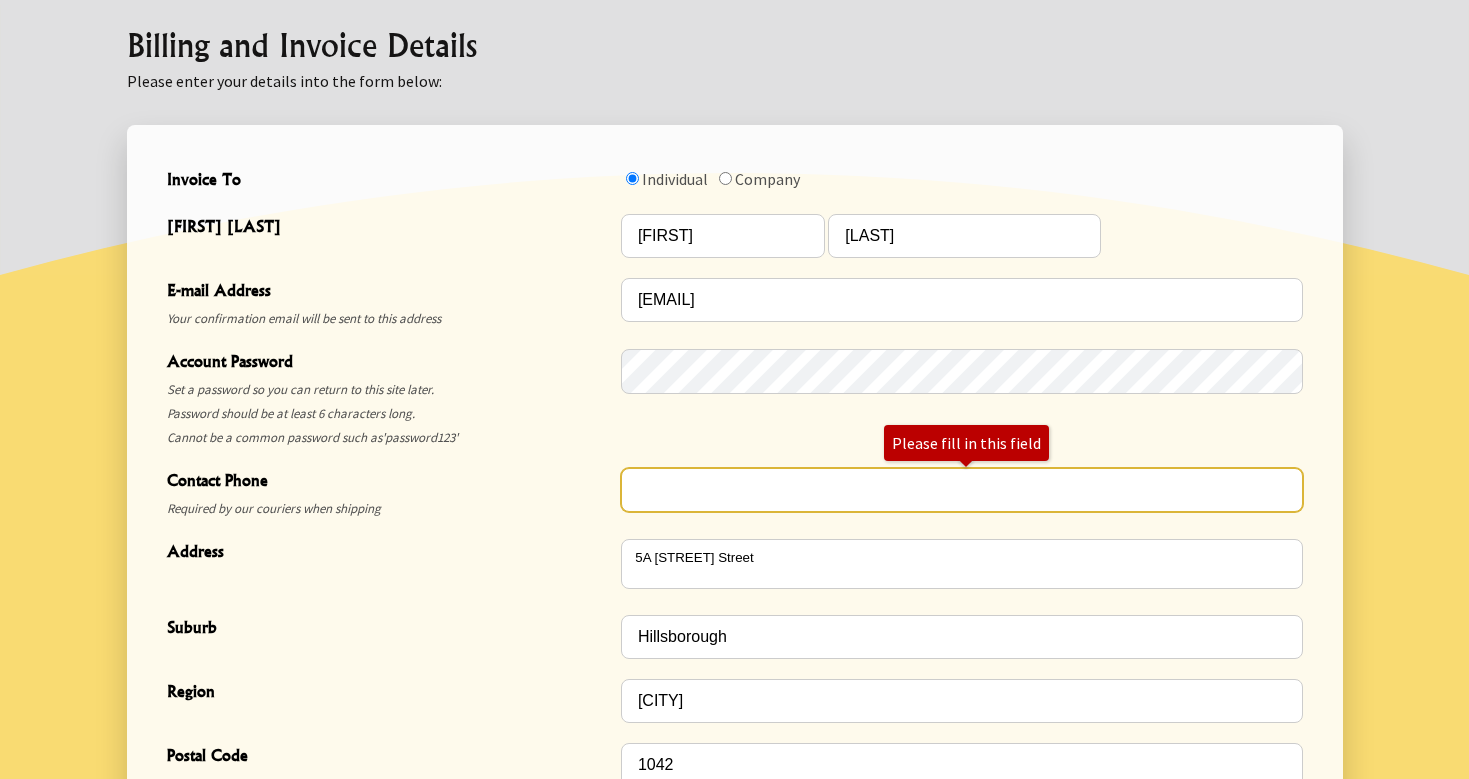 click at bounding box center [962, 490] 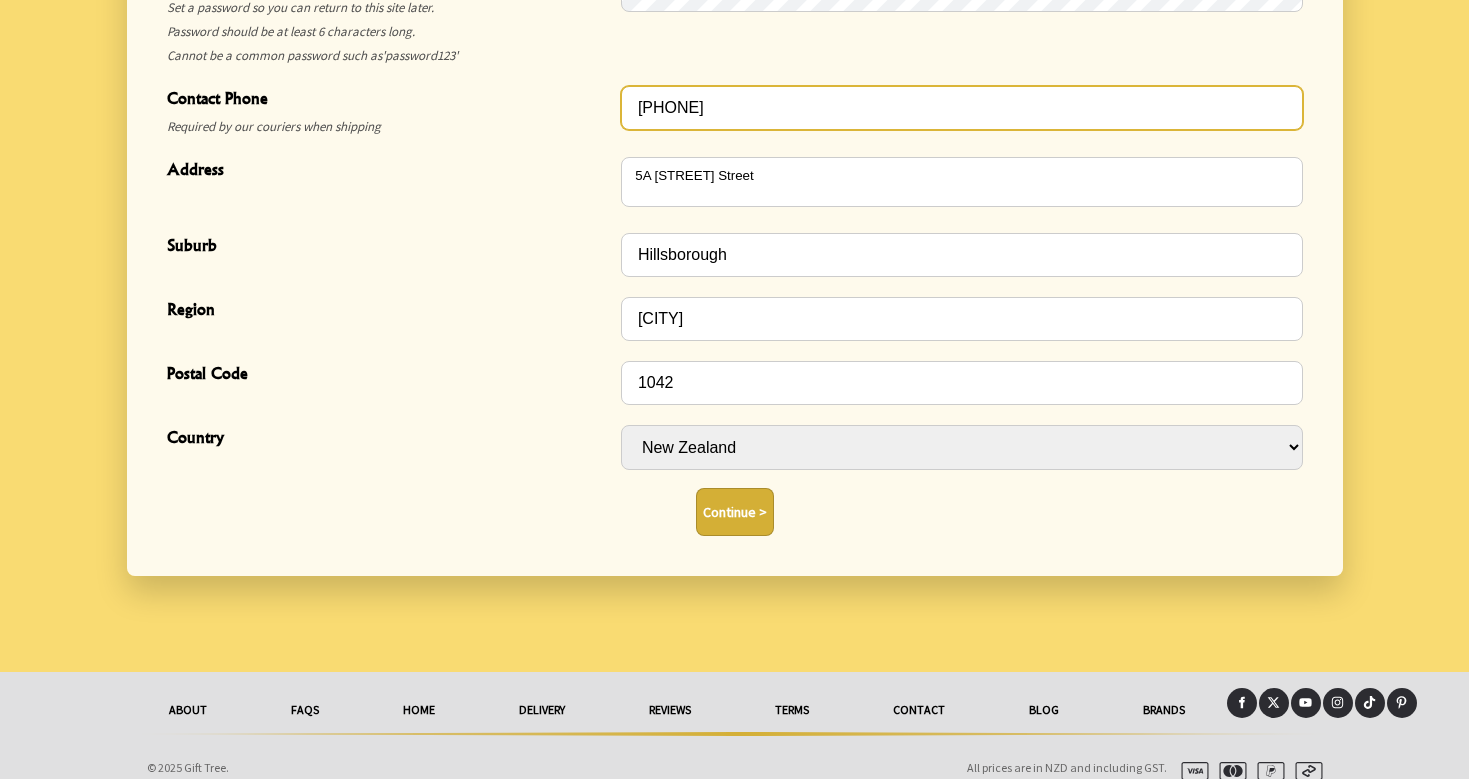 scroll, scrollTop: 917, scrollLeft: 0, axis: vertical 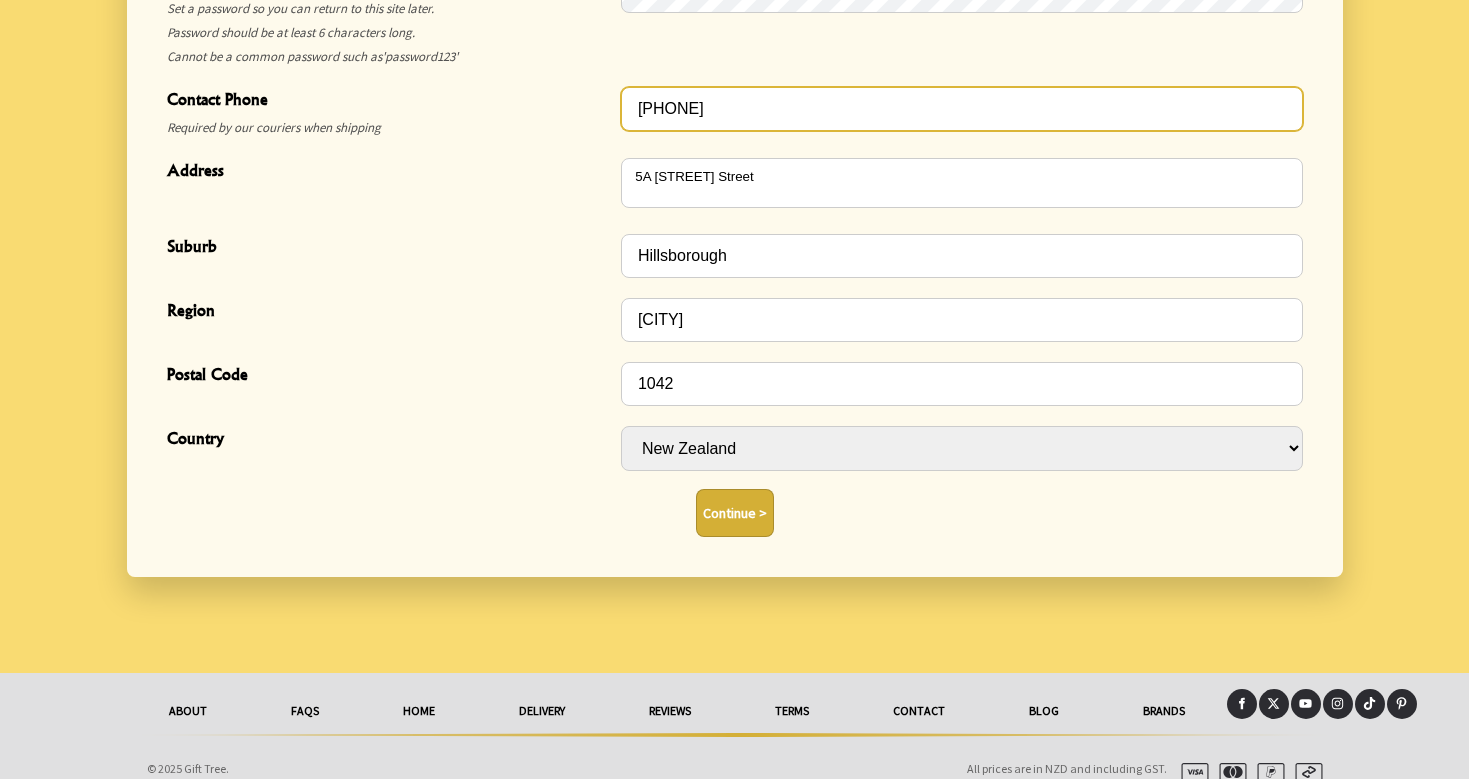 type on "[PHONE]" 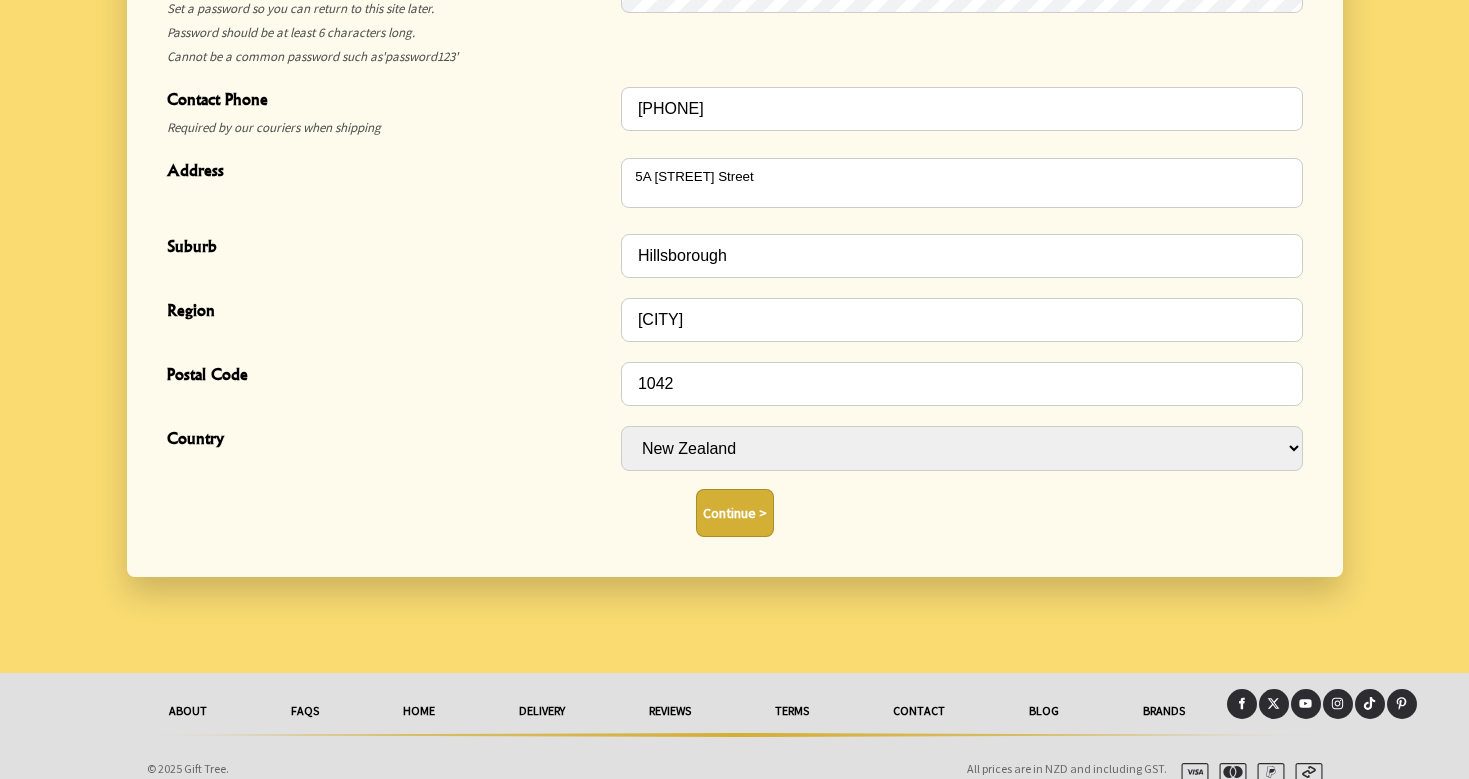 click on "Continue >" at bounding box center (735, 513) 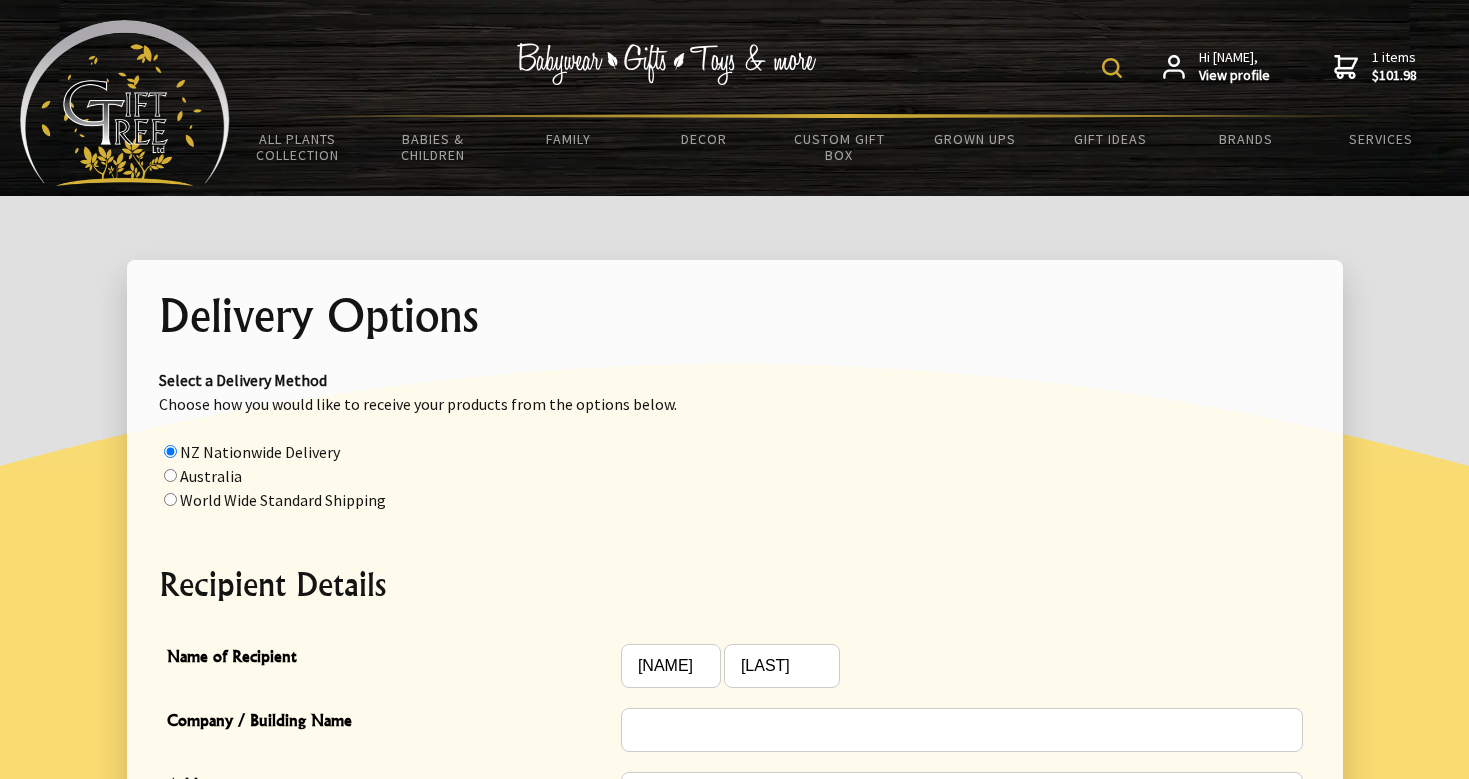 scroll, scrollTop: 67, scrollLeft: 0, axis: vertical 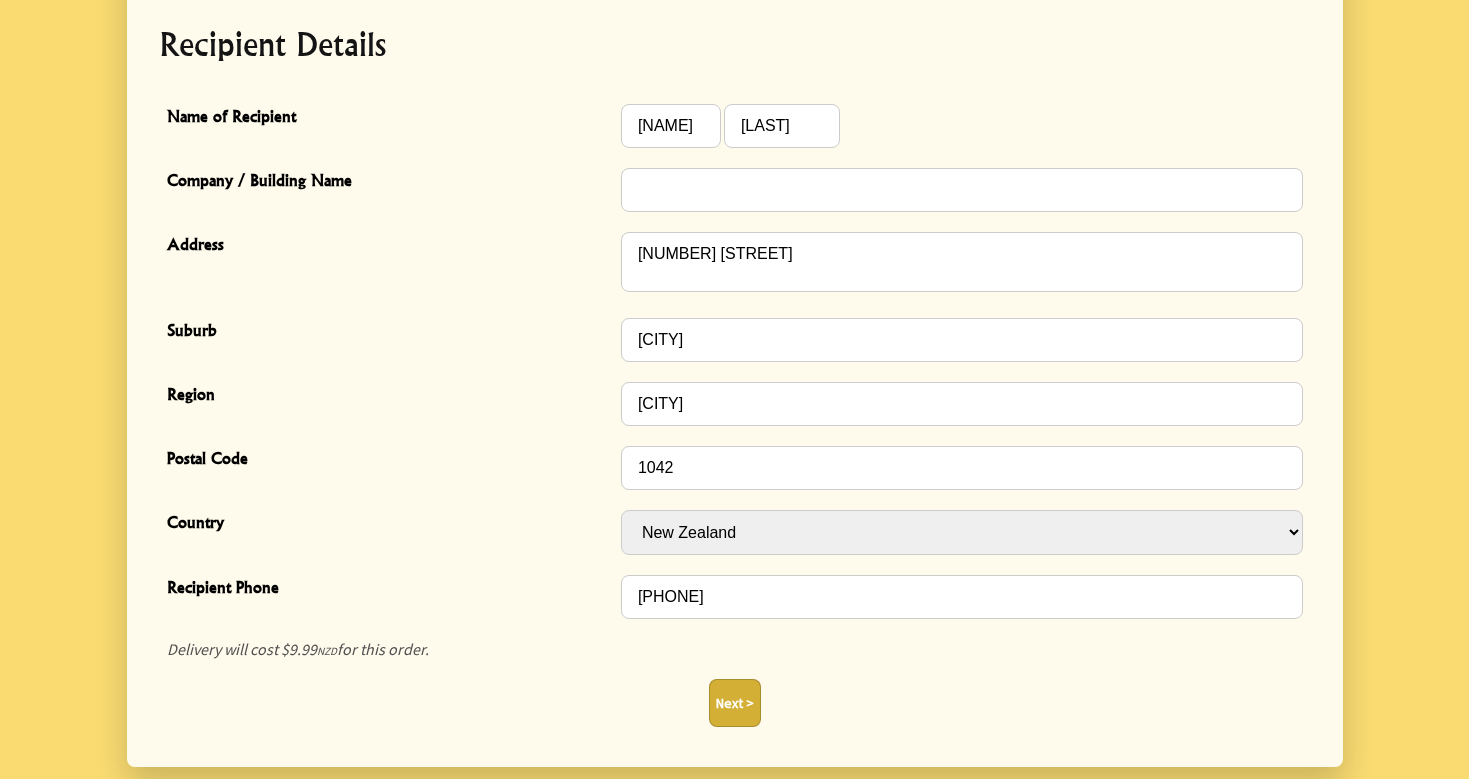 click on "Next >" at bounding box center [735, 703] 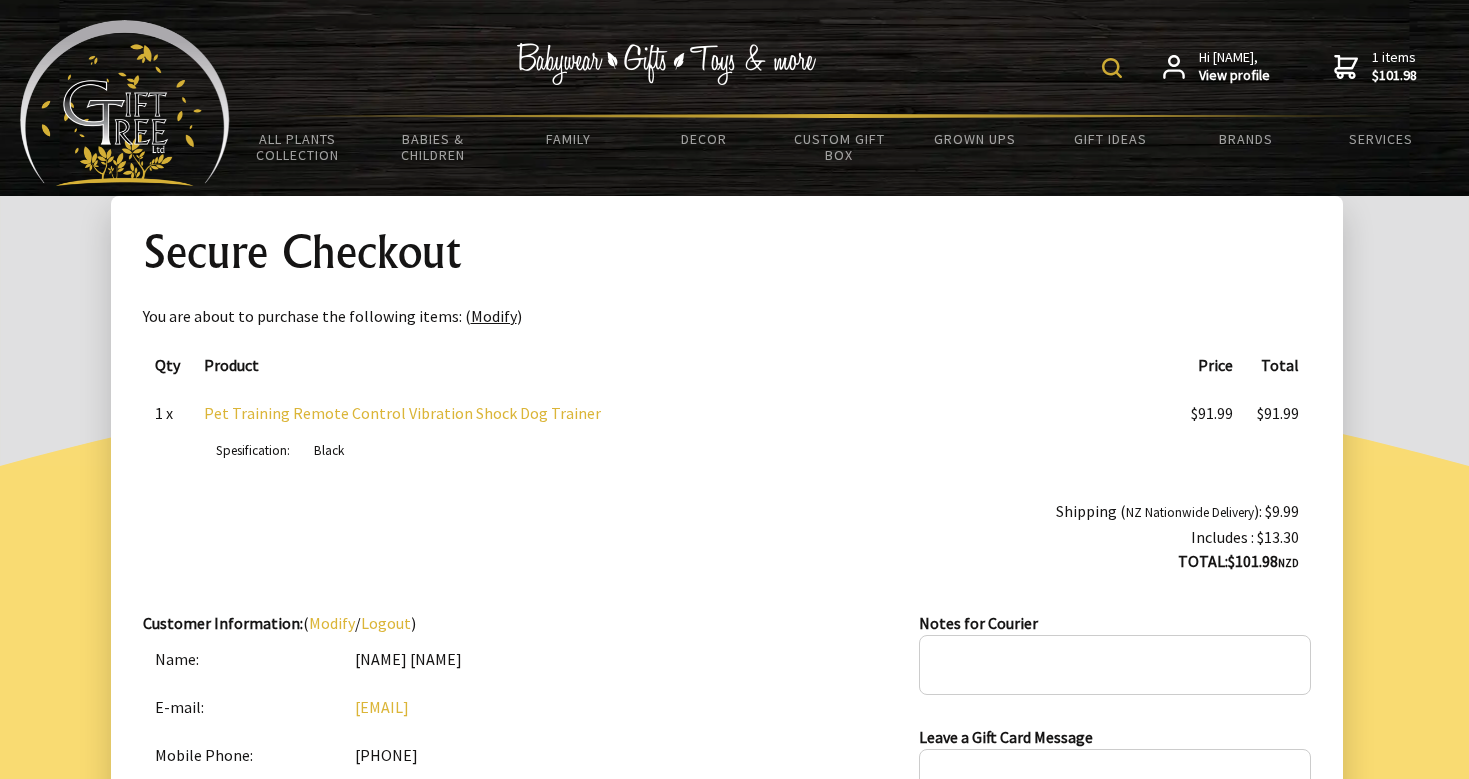 scroll, scrollTop: 47, scrollLeft: 0, axis: vertical 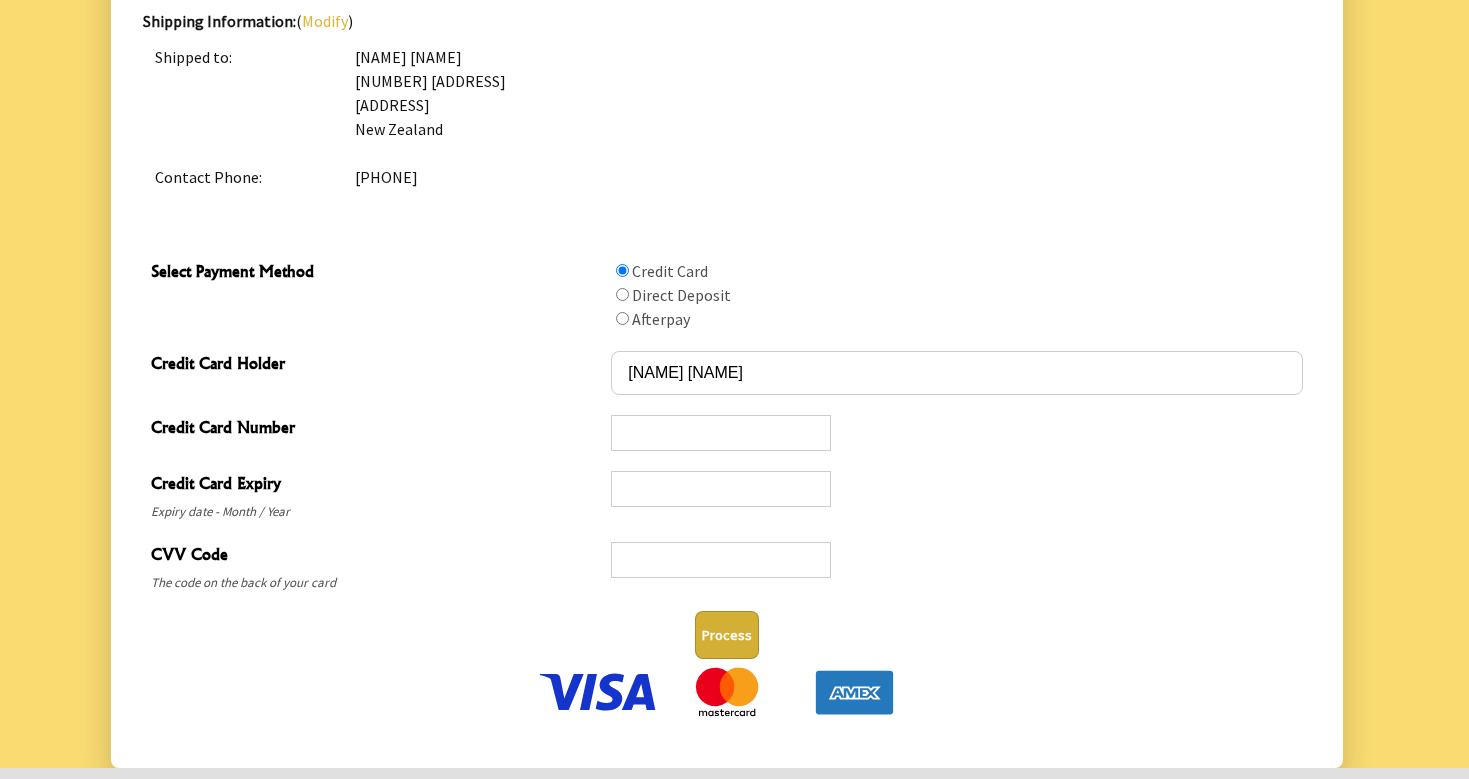 click at bounding box center (721, 433) 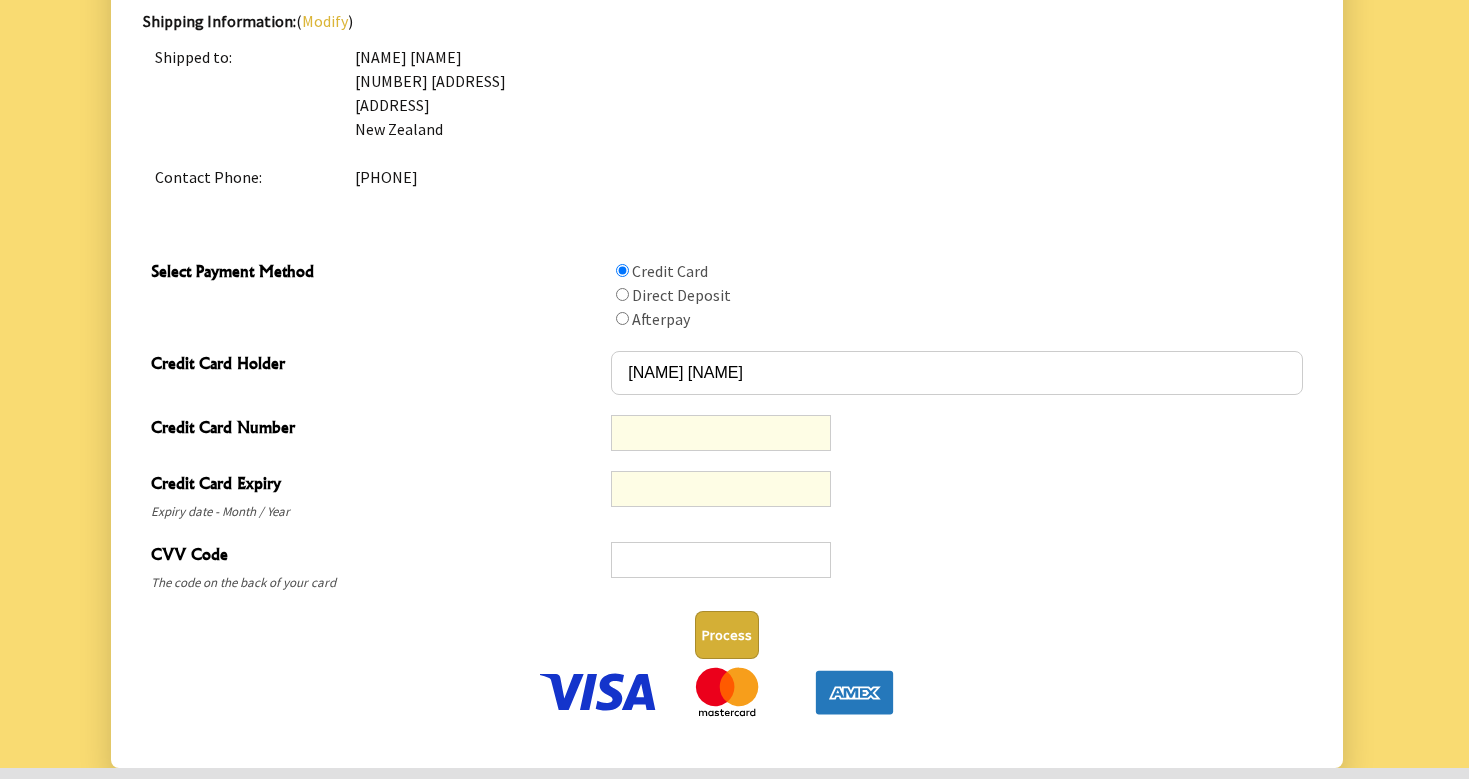 click at bounding box center (721, 560) 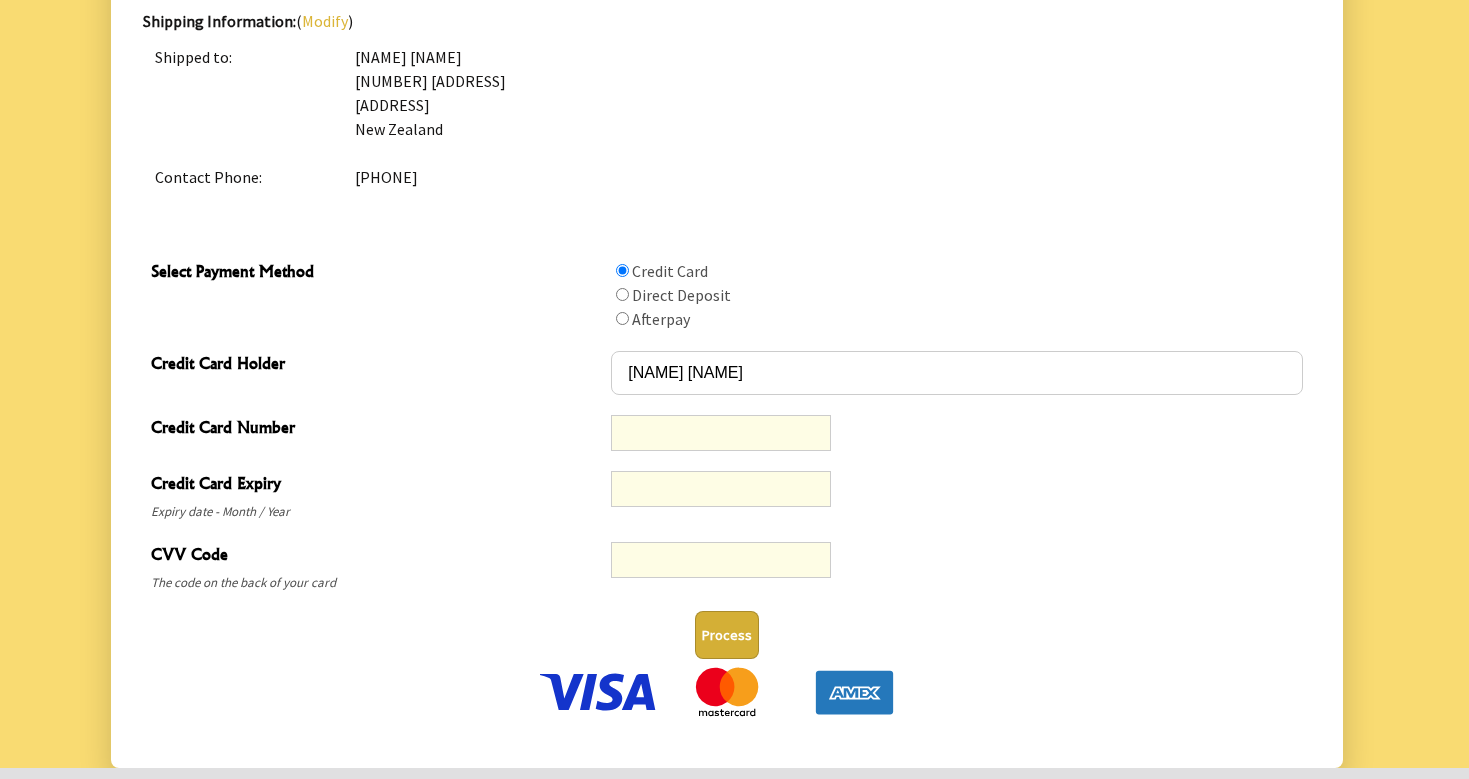 click on "Process" at bounding box center (727, 635) 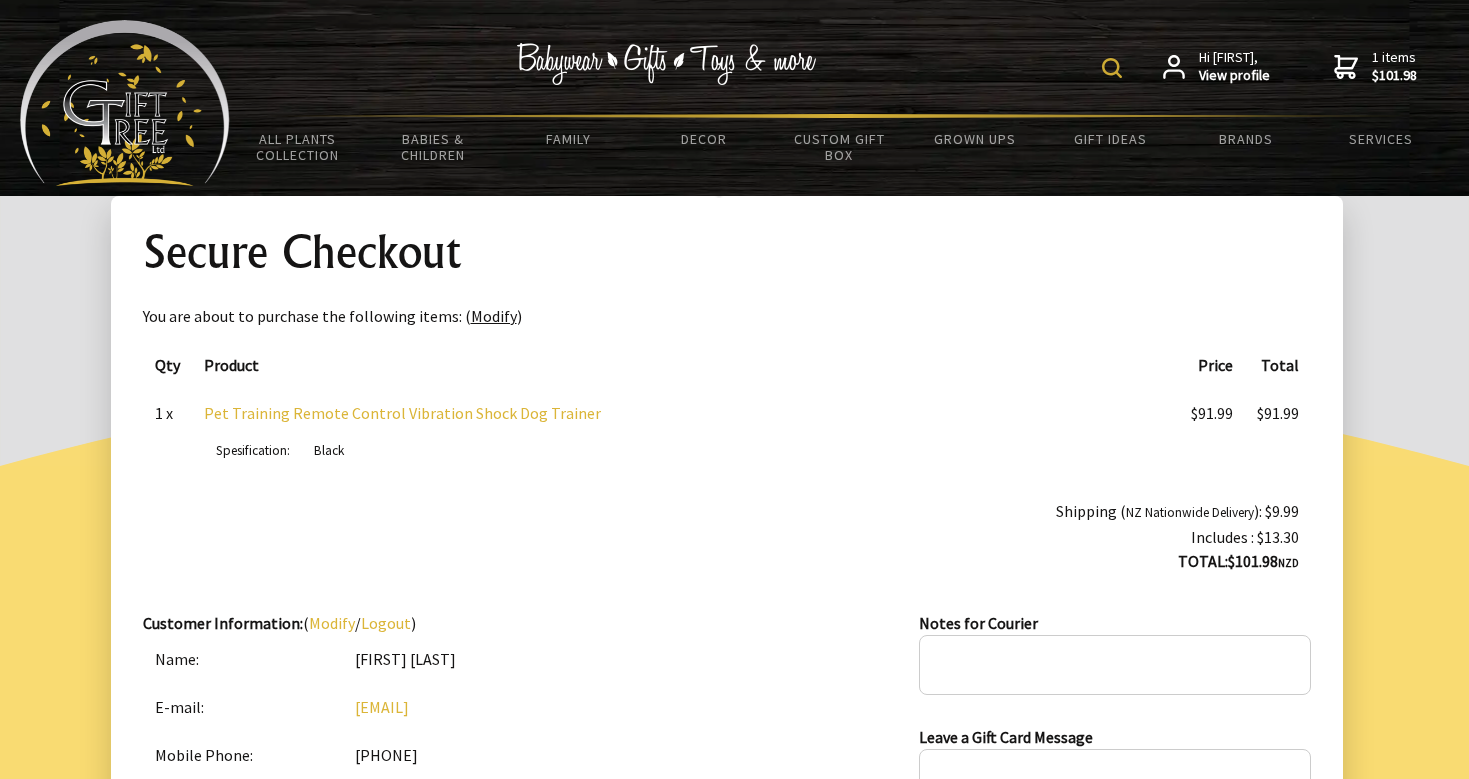 scroll, scrollTop: 560, scrollLeft: 0, axis: vertical 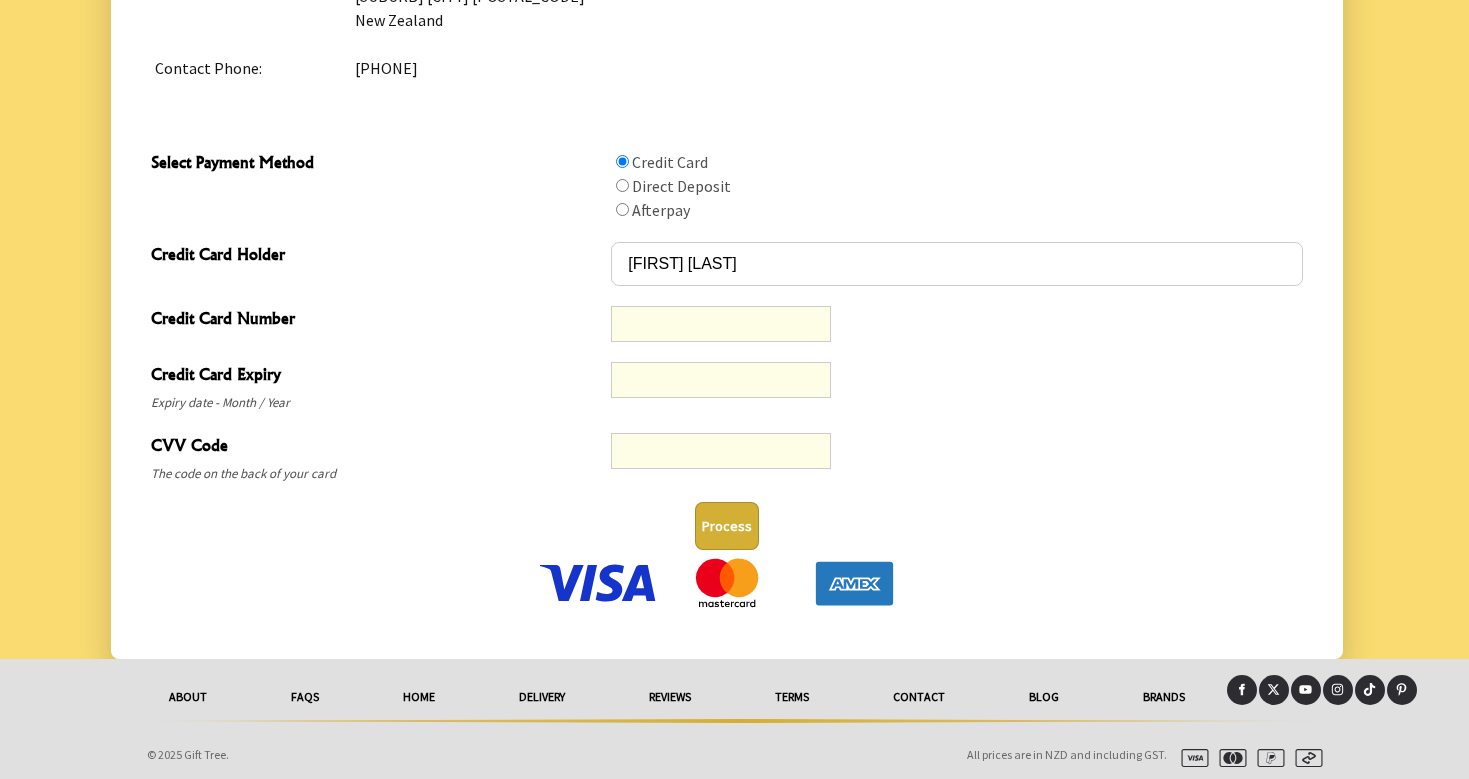 click on "Process" at bounding box center (727, 526) 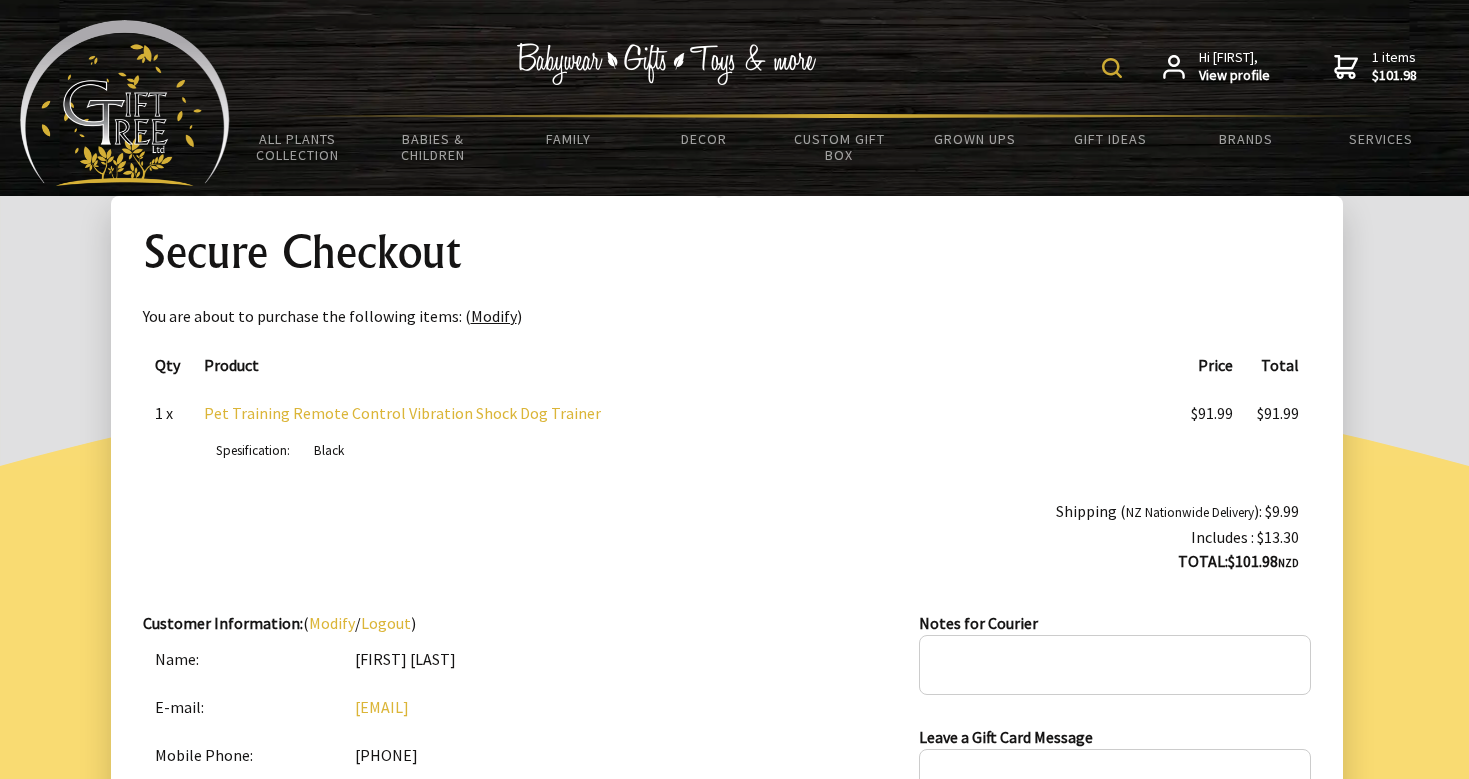 scroll, scrollTop: 452, scrollLeft: 0, axis: vertical 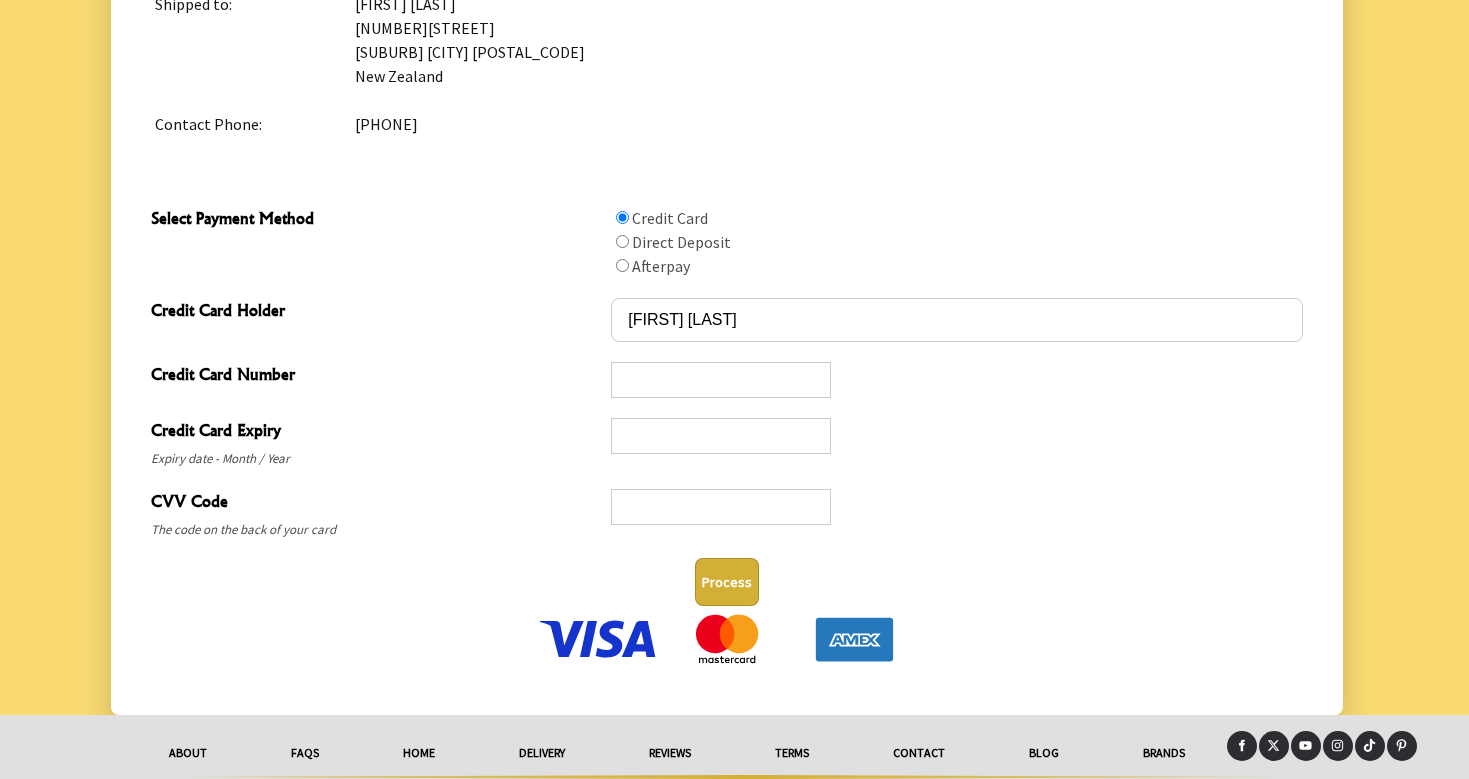 click on "Direct Deposit" at bounding box center [681, 242] 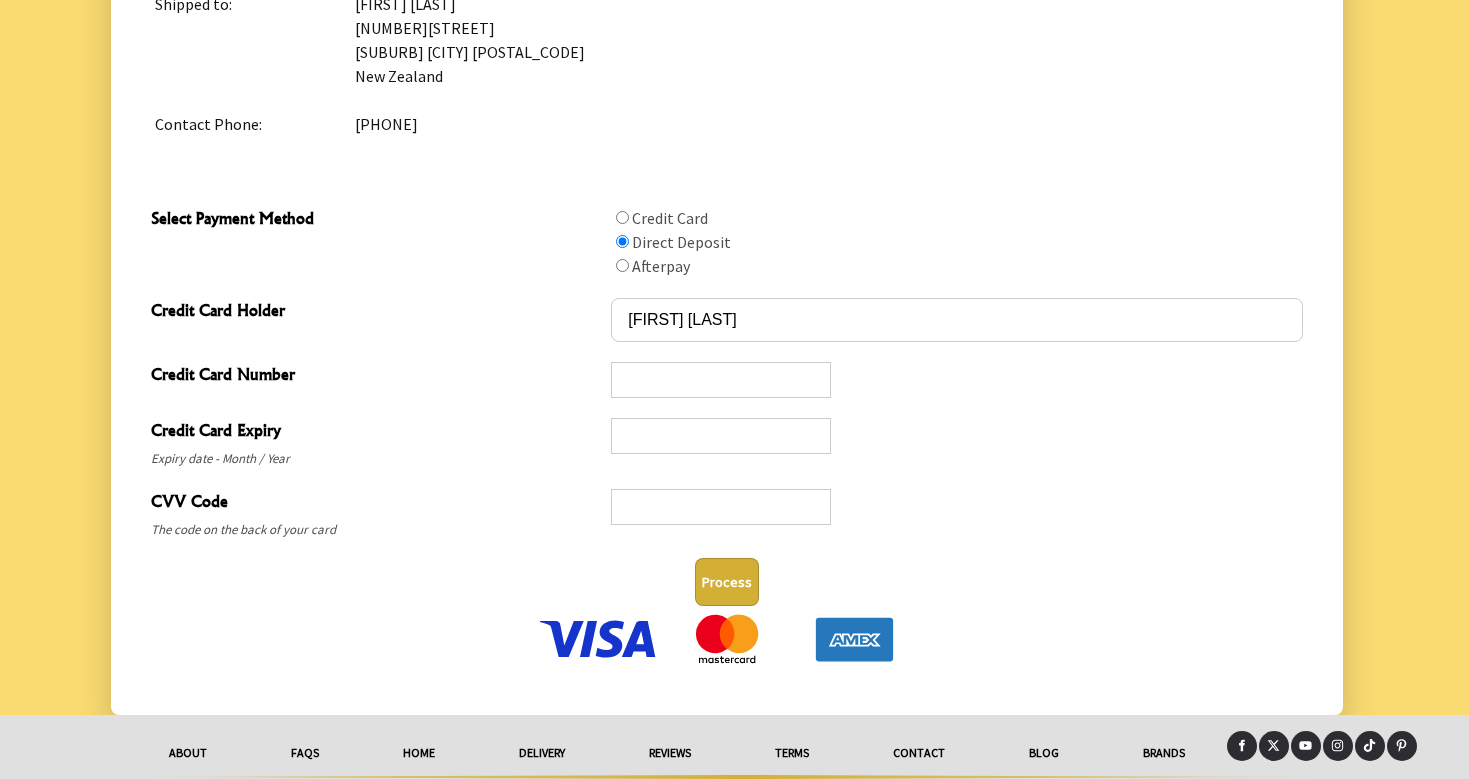 radio on "true" 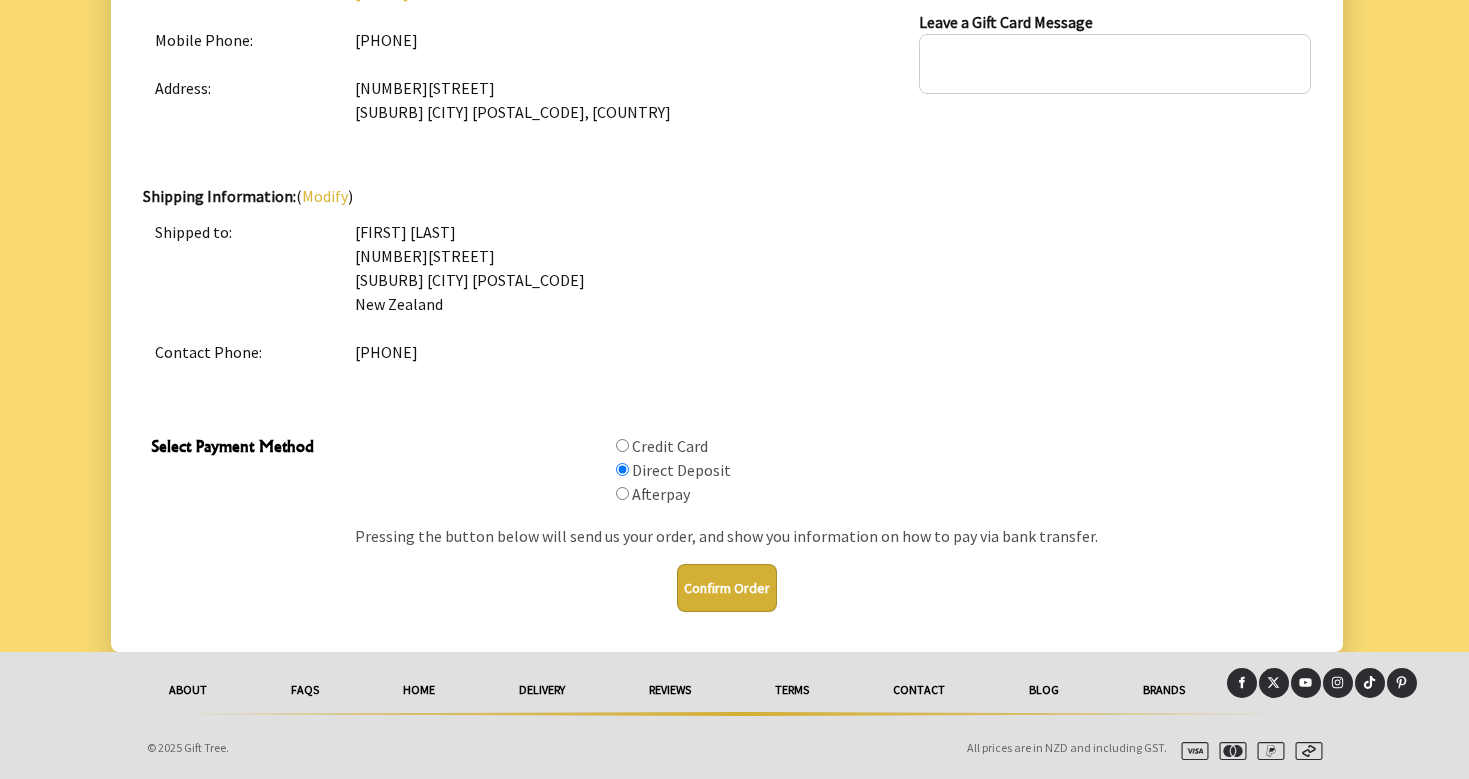 click on "Credit Card
Direct Deposit
Afterpay" at bounding box center [956, 470] 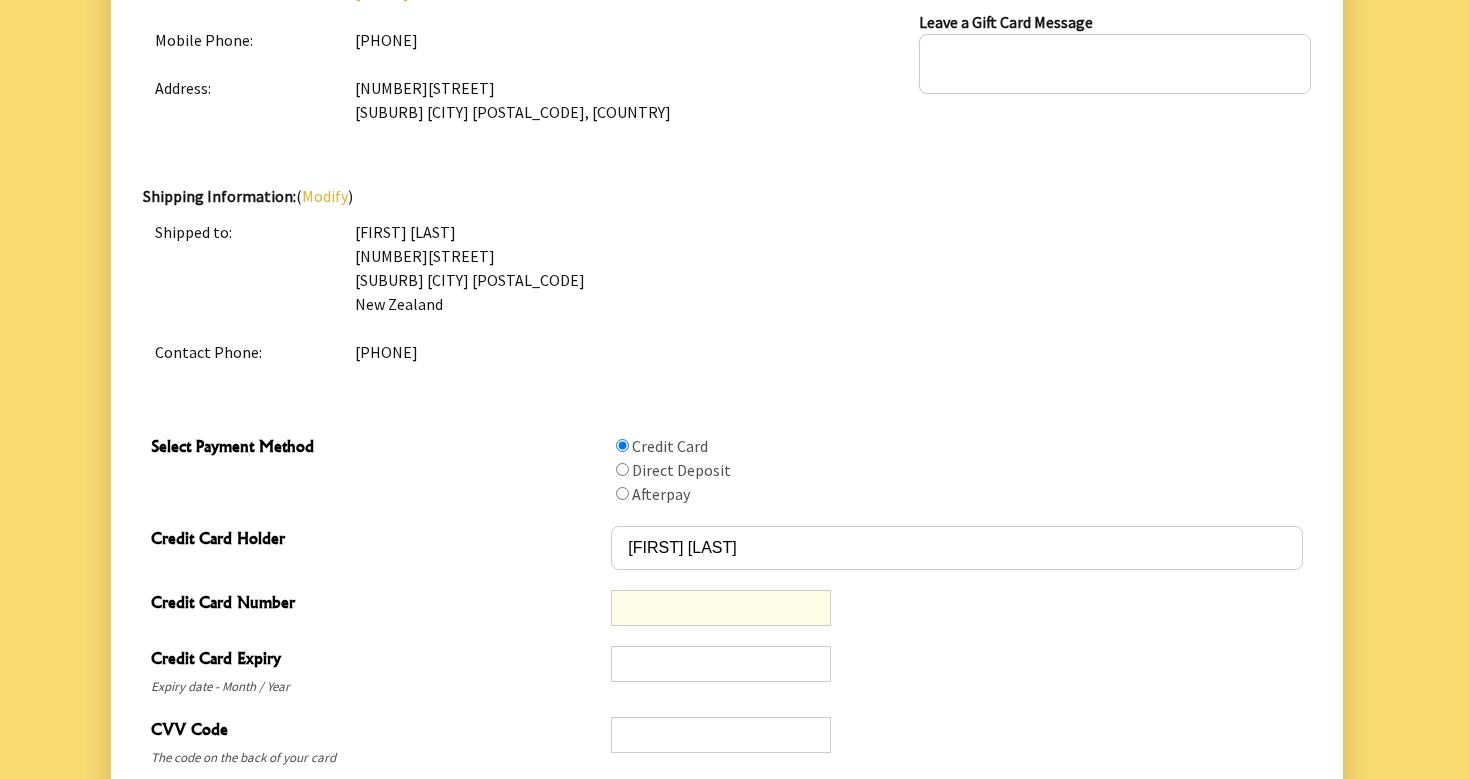 click at bounding box center [721, 664] 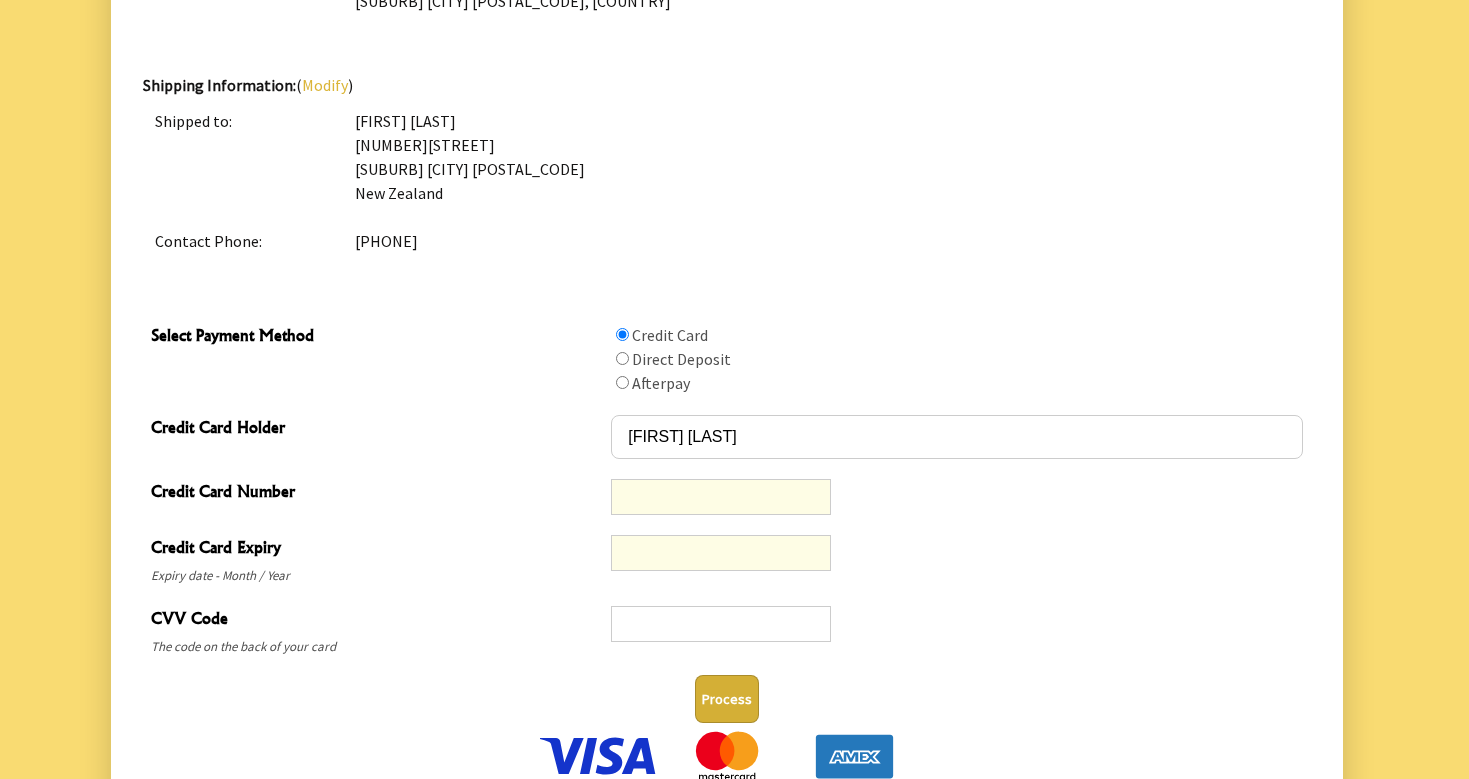 scroll, scrollTop: 855, scrollLeft: 0, axis: vertical 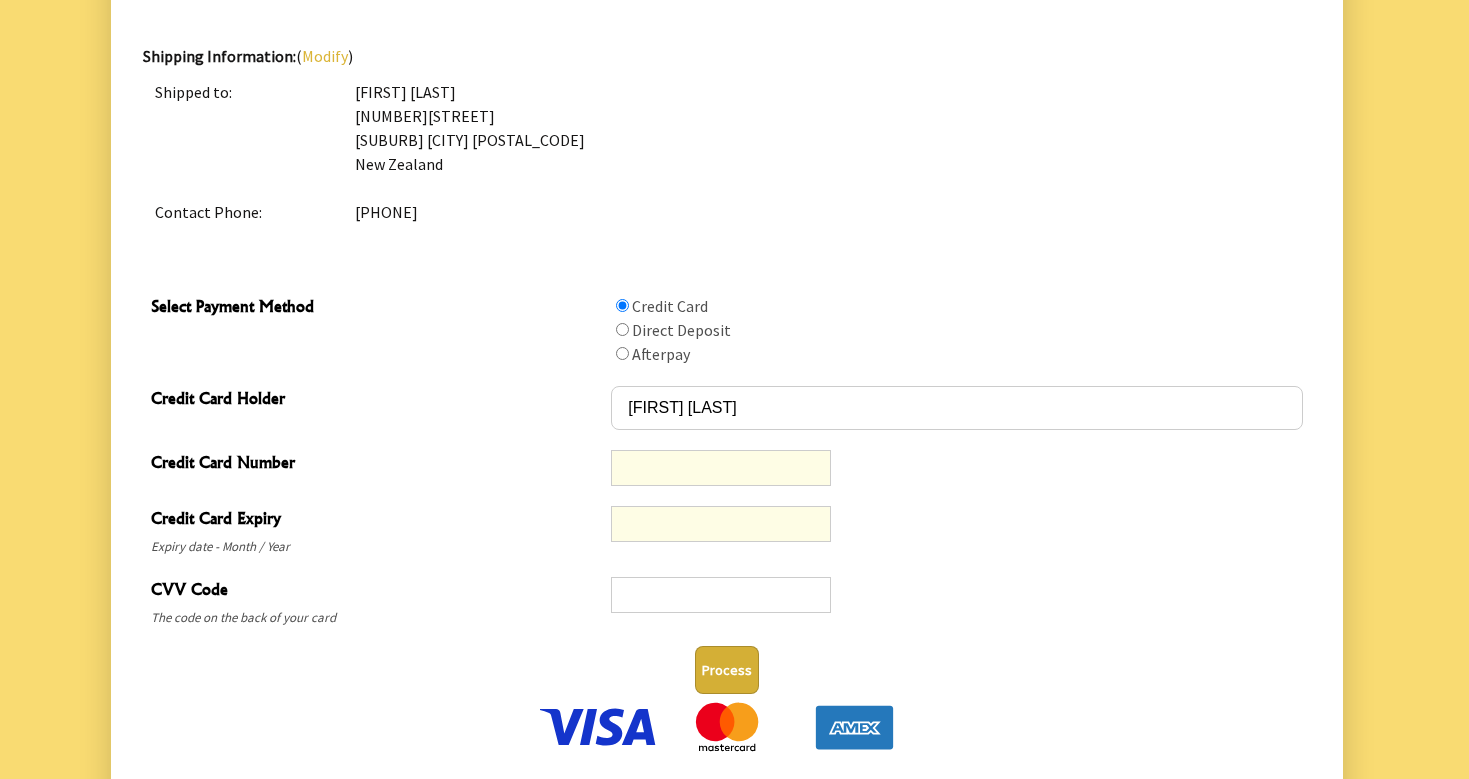 click at bounding box center (721, 595) 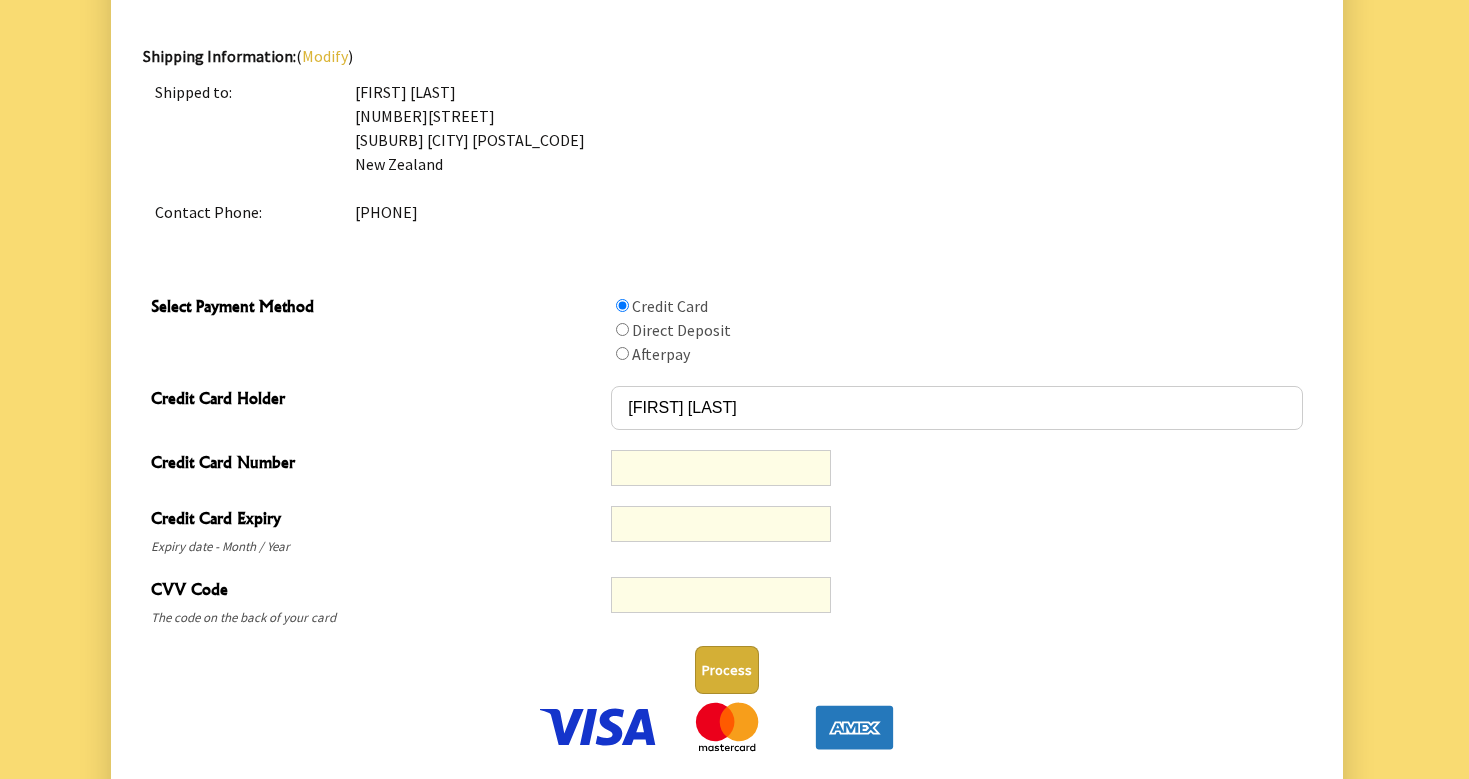 click on "Process" at bounding box center (727, 670) 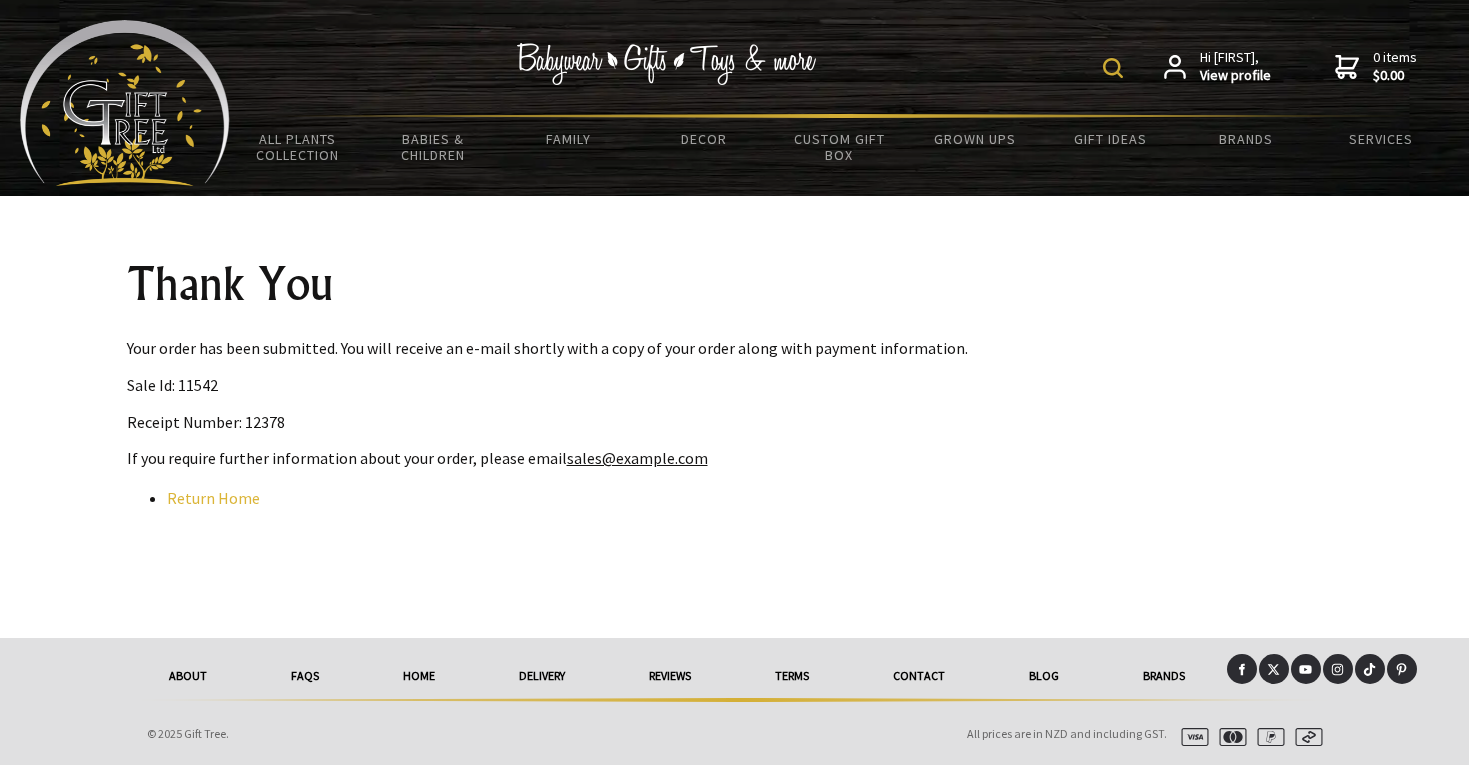 scroll, scrollTop: 0, scrollLeft: 0, axis: both 